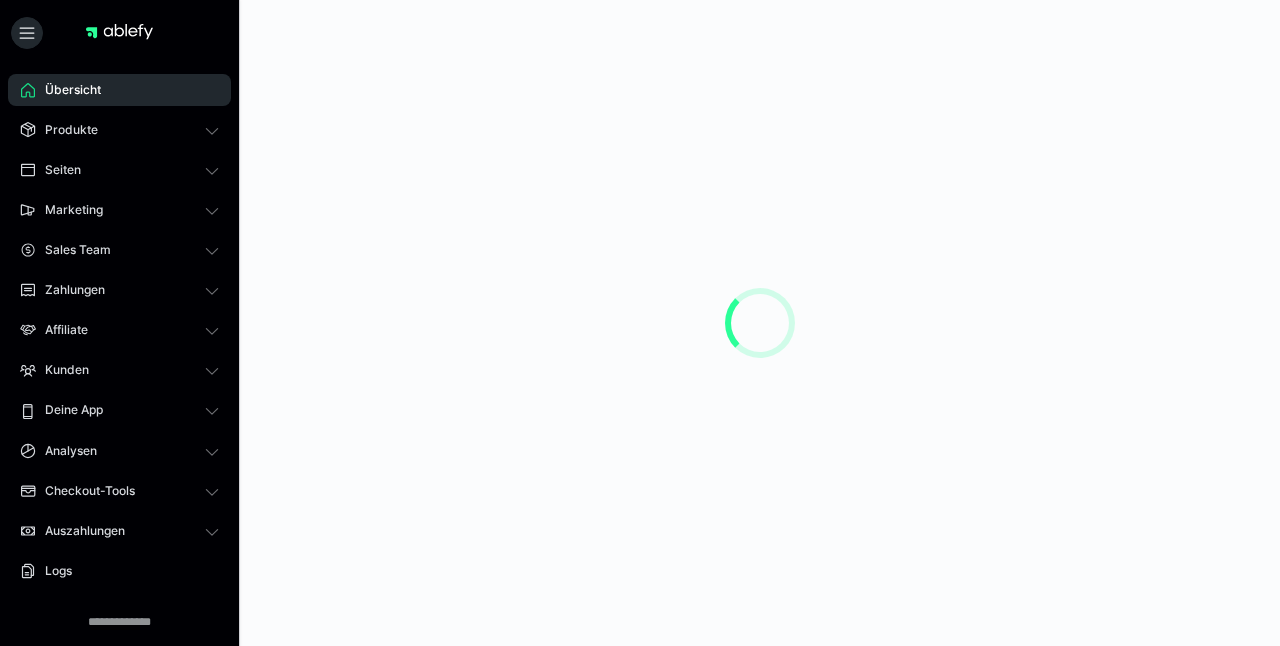 scroll, scrollTop: 0, scrollLeft: 0, axis: both 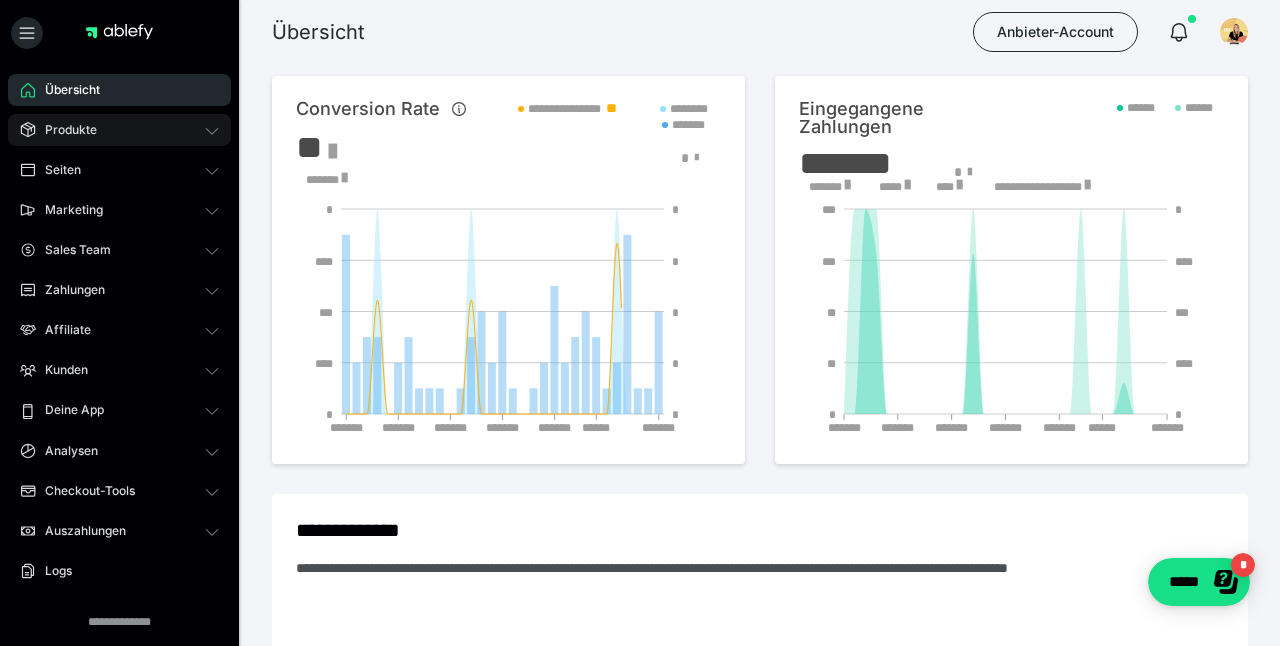 click on "Produkte" at bounding box center (119, 130) 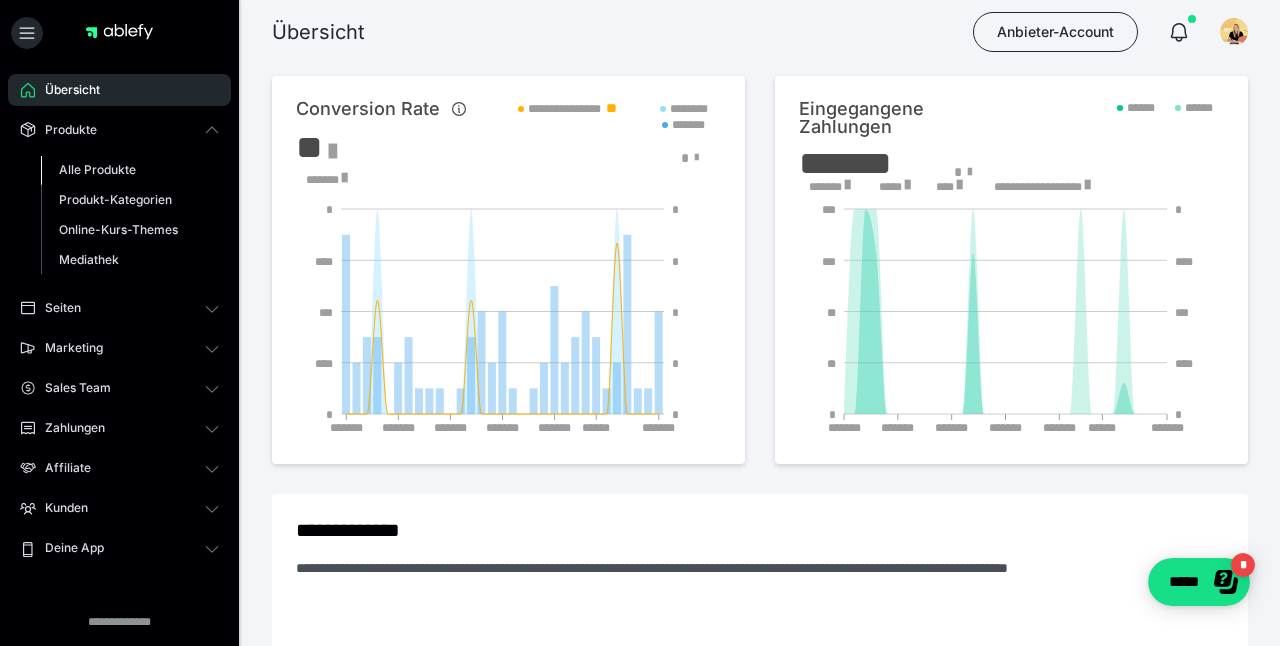 click on "Alle Produkte" at bounding box center [97, 169] 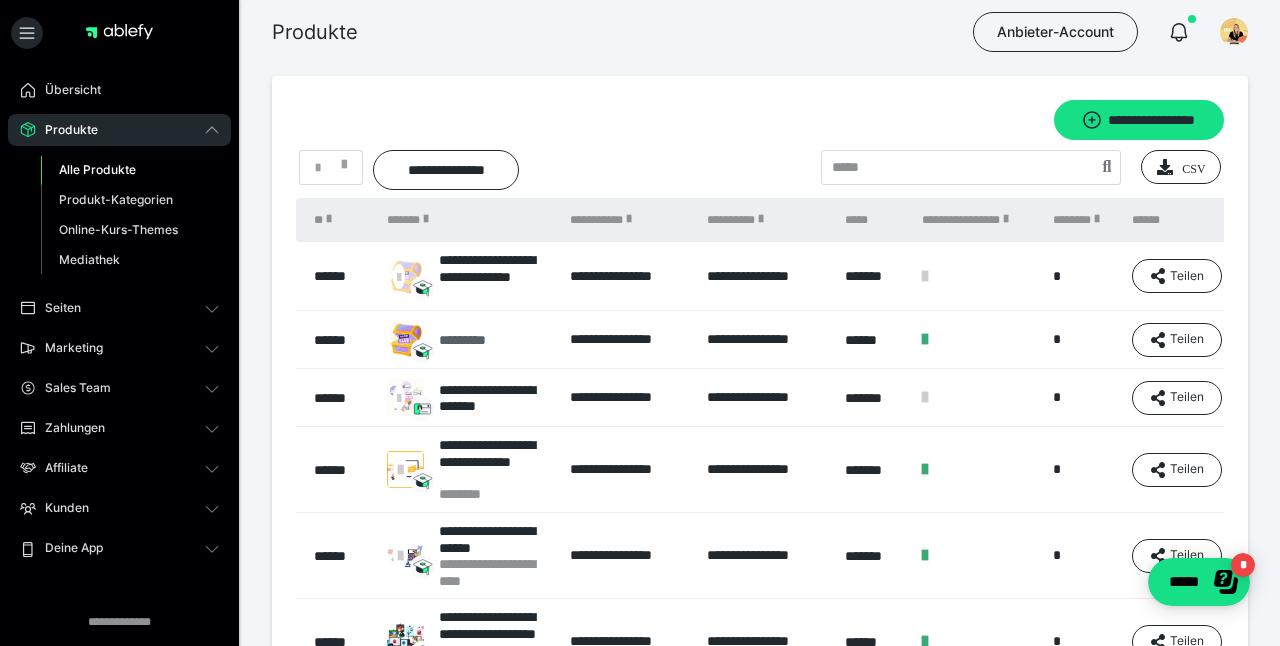 click on "*********" at bounding box center (473, 340) 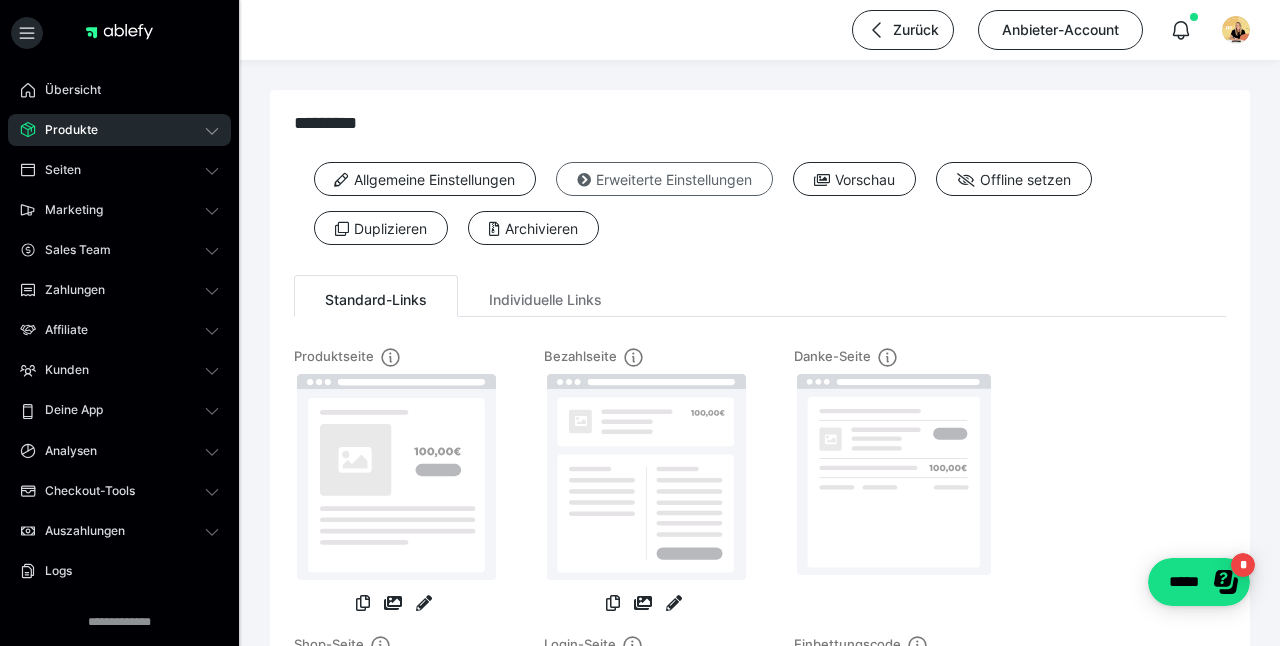 click at bounding box center [584, 180] 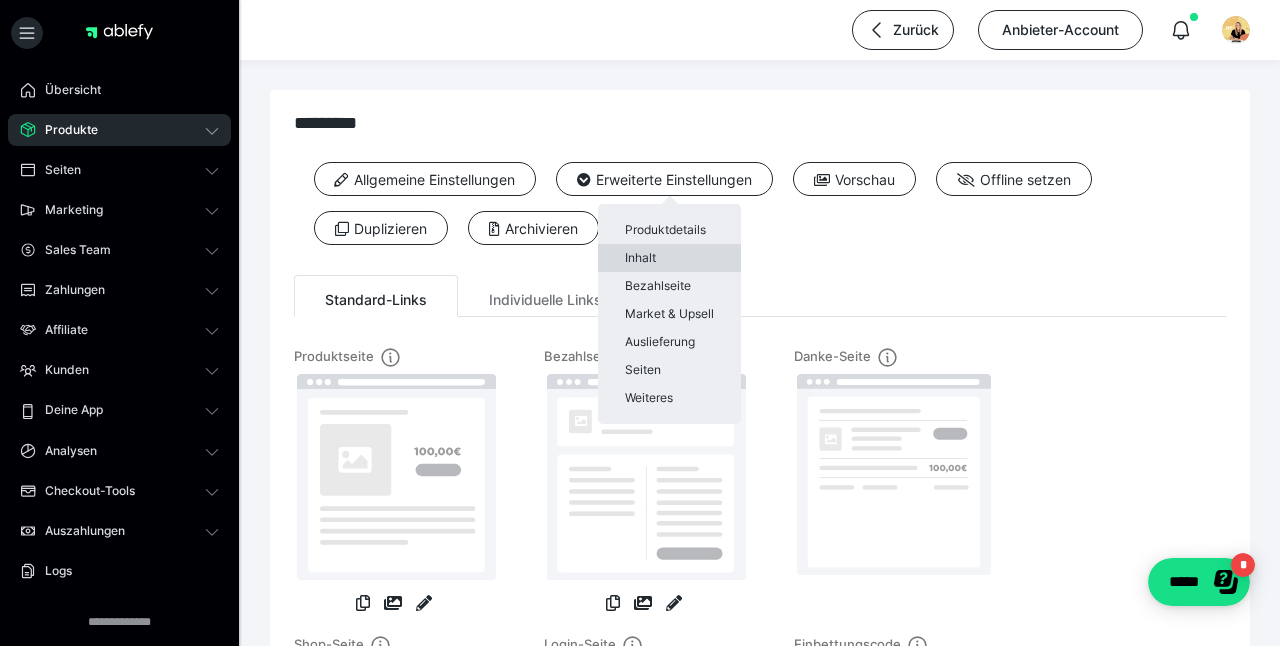 click on "Inhalt" at bounding box center (669, 258) 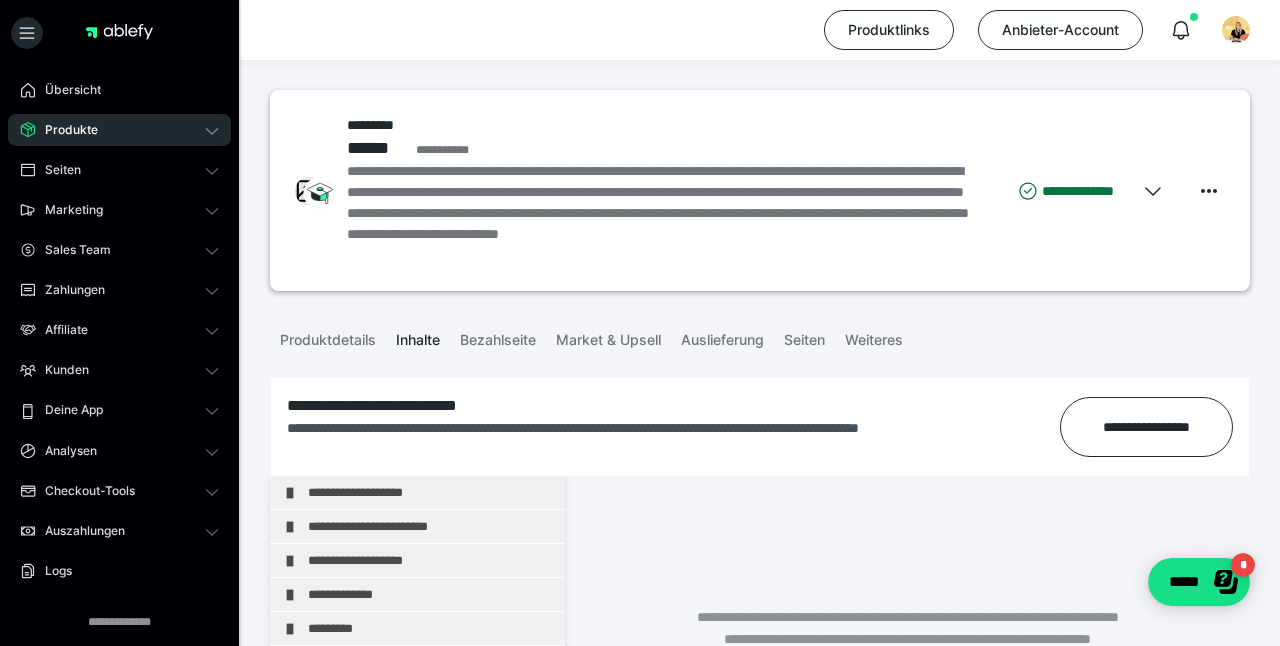 scroll, scrollTop: -1, scrollLeft: 0, axis: vertical 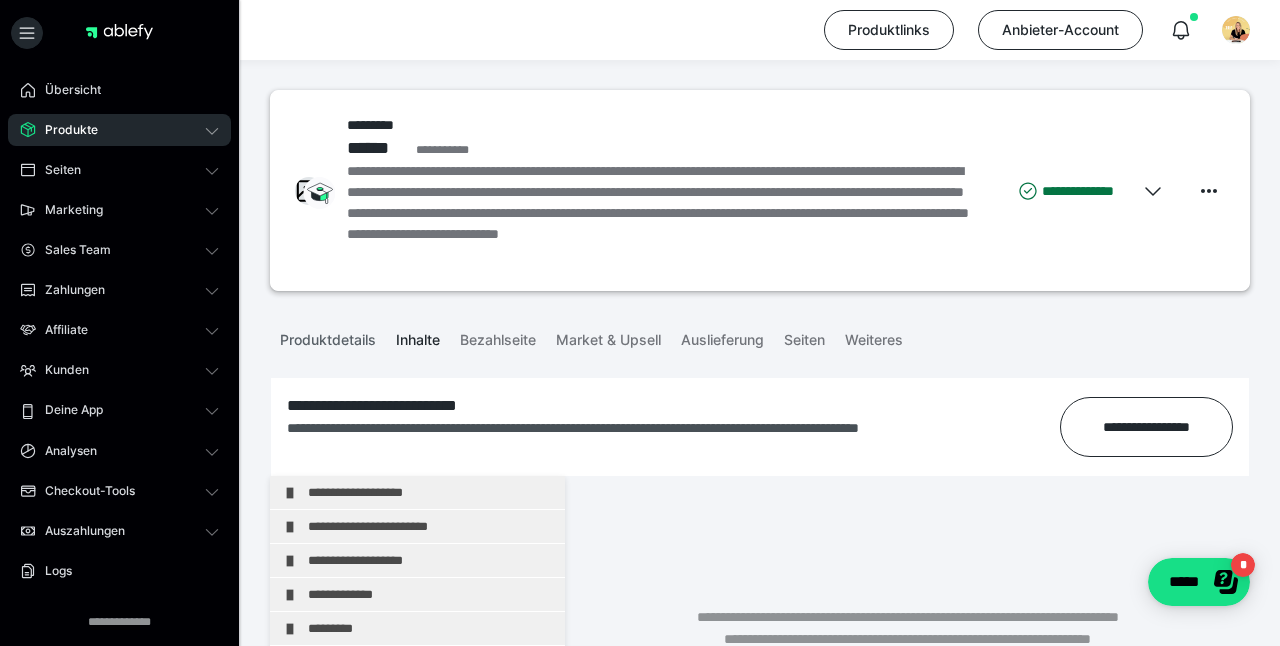click on "Produktdetails" at bounding box center [328, 336] 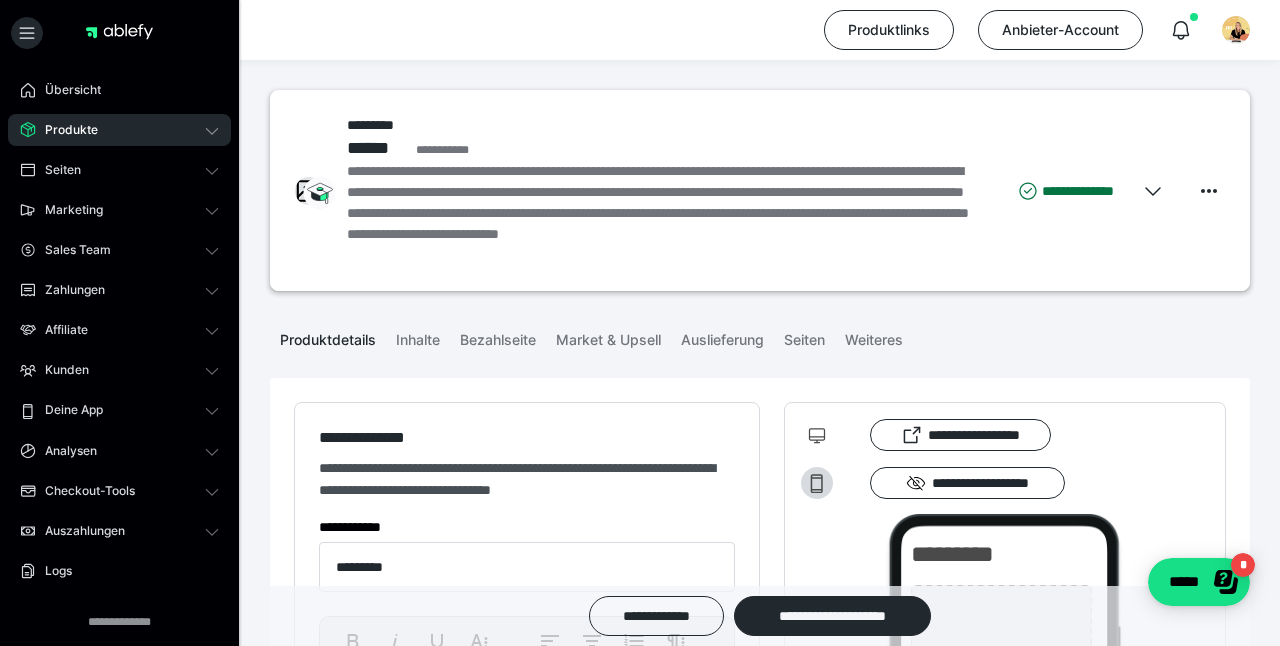 type on "*********" 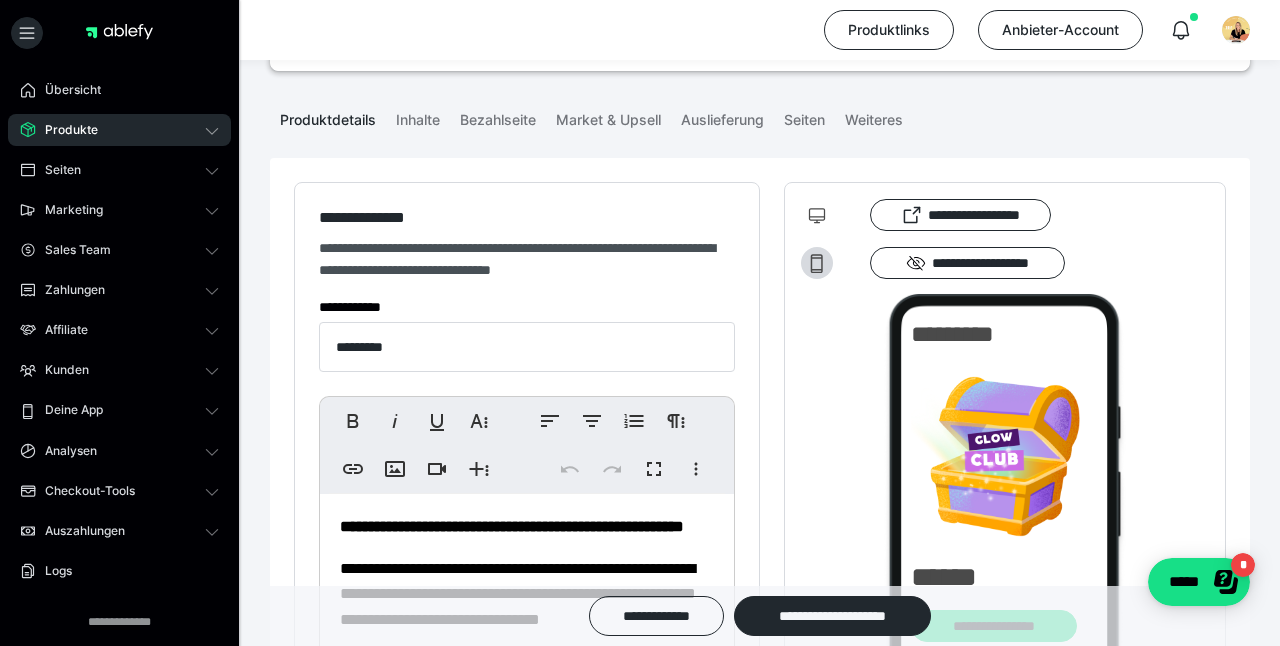 scroll, scrollTop: 293, scrollLeft: 0, axis: vertical 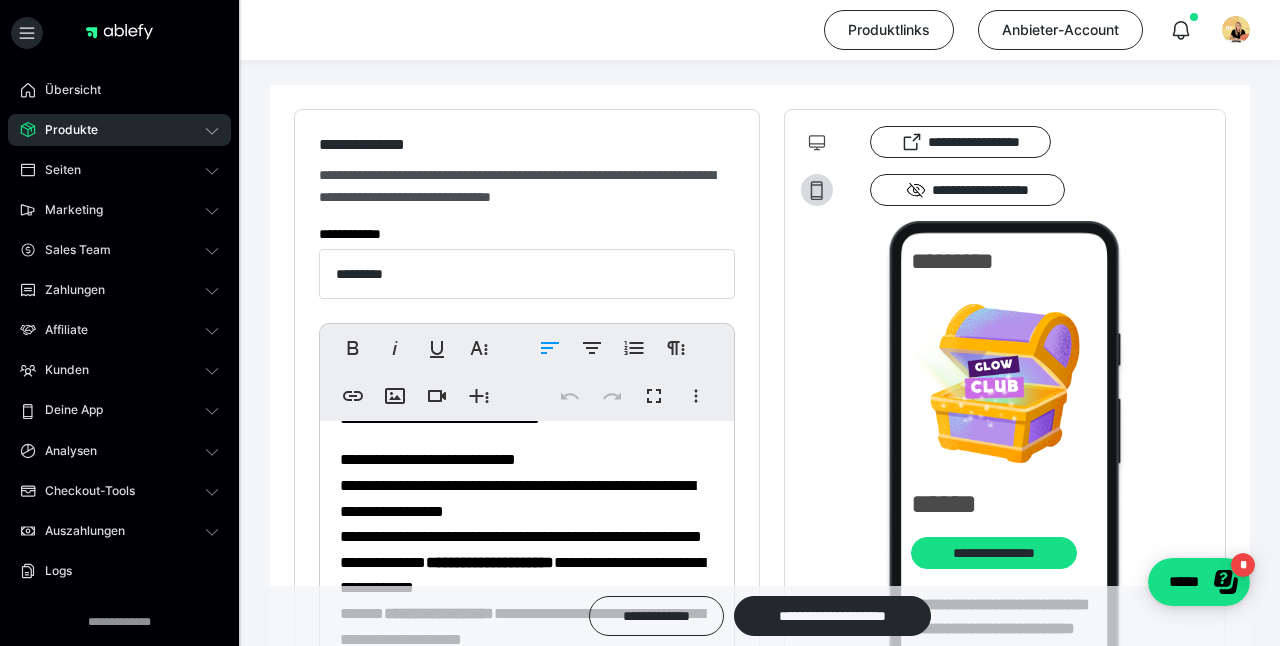 click on "**********" at bounding box center (524, 562) 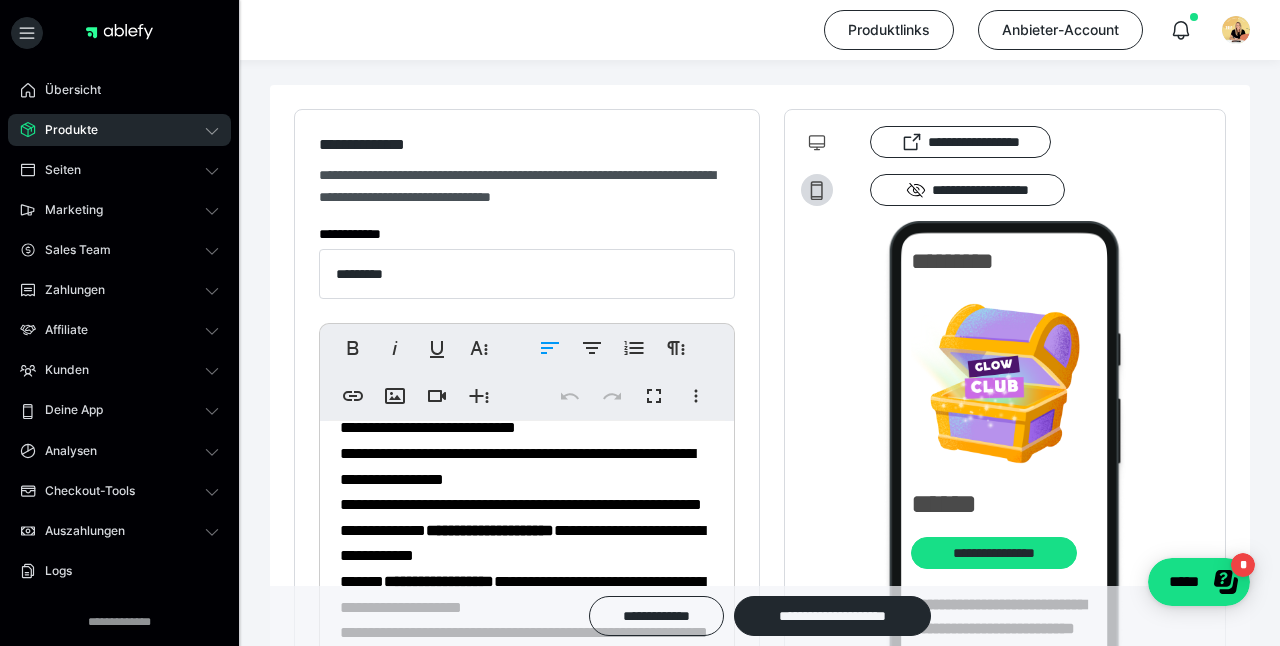scroll, scrollTop: 161, scrollLeft: 0, axis: vertical 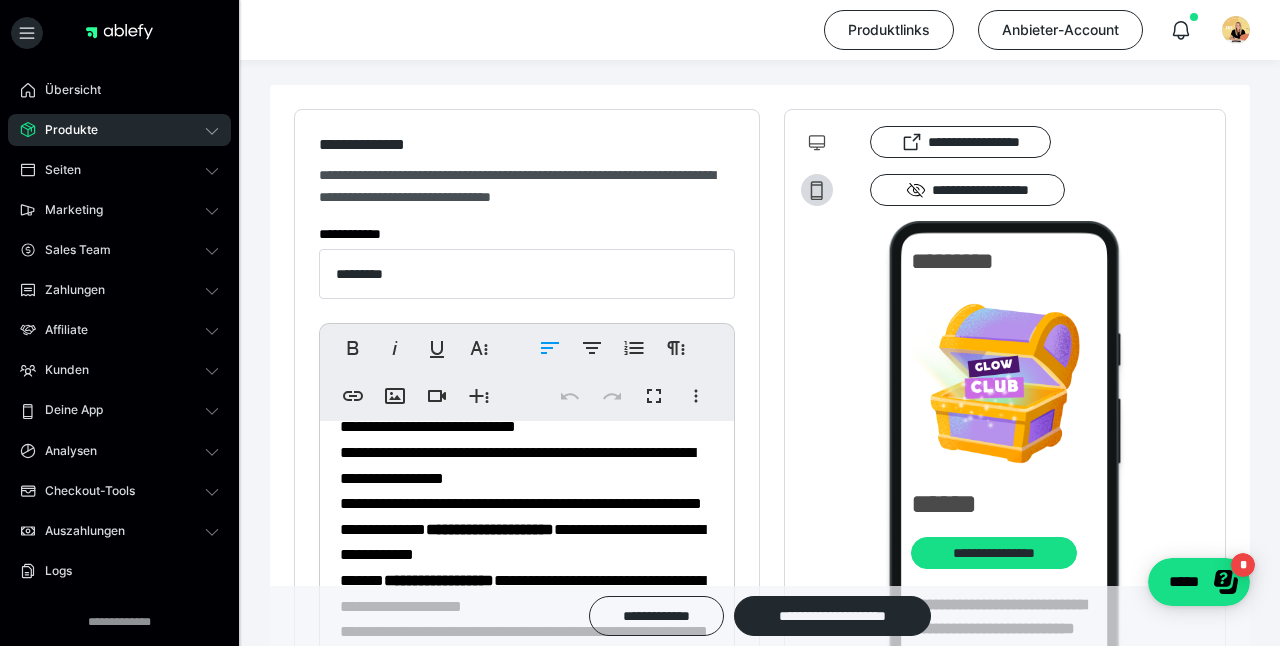 click on "**********" at bounding box center [524, 529] 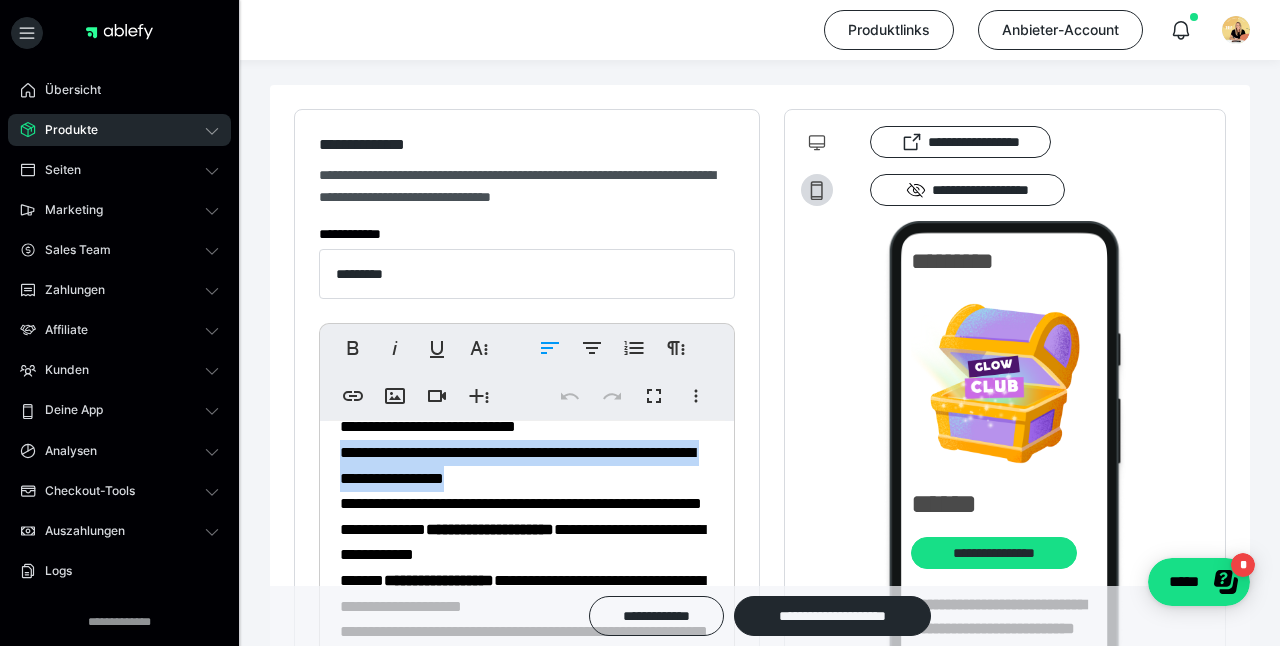 drag, startPoint x: 578, startPoint y: 523, endPoint x: 344, endPoint y: 503, distance: 234.85315 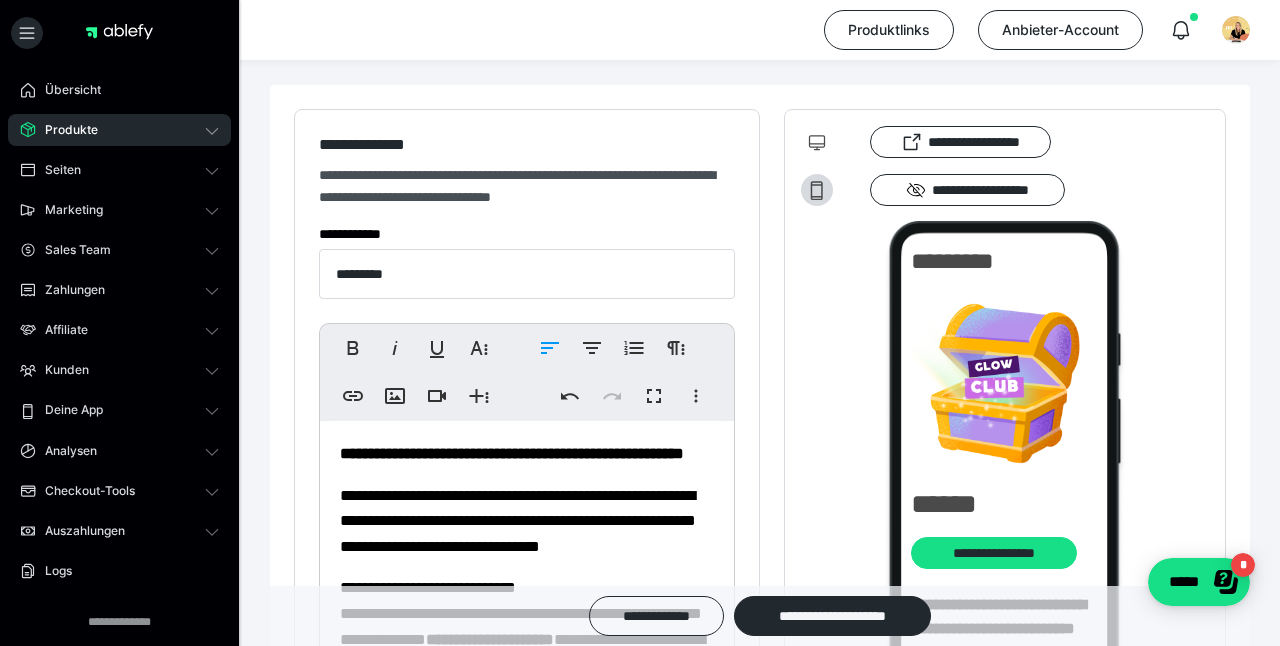scroll, scrollTop: 28, scrollLeft: 0, axis: vertical 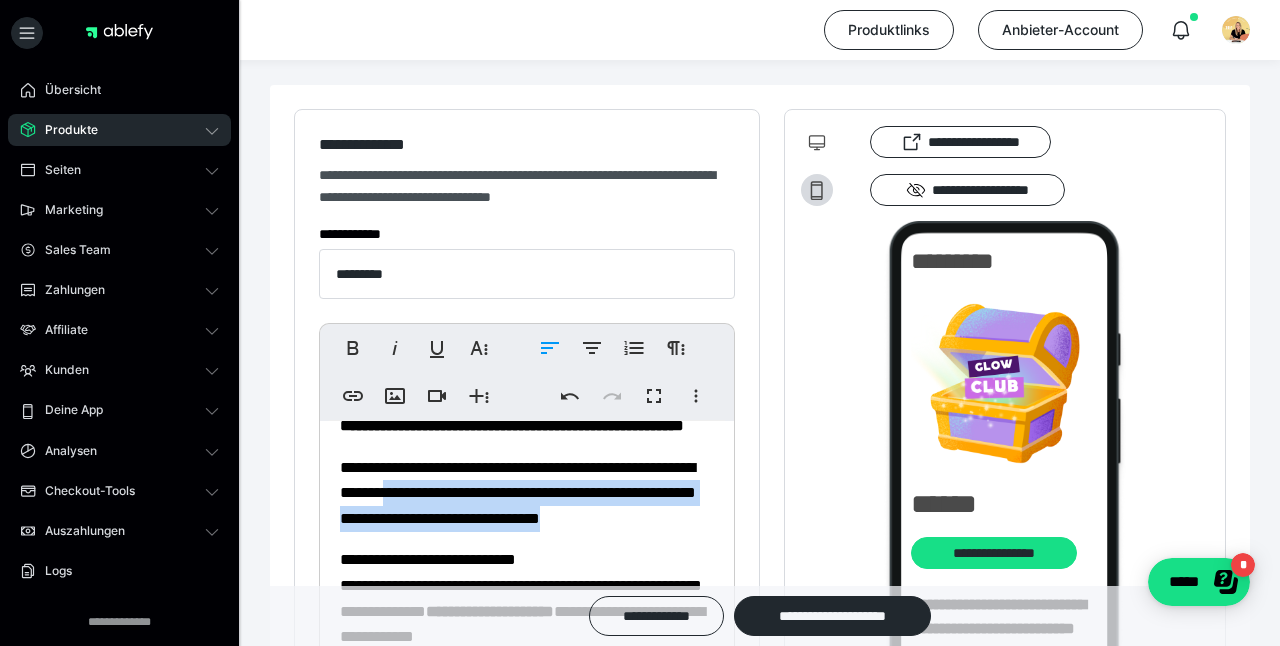 drag, startPoint x: 422, startPoint y: 564, endPoint x: 464, endPoint y: 519, distance: 61.554855 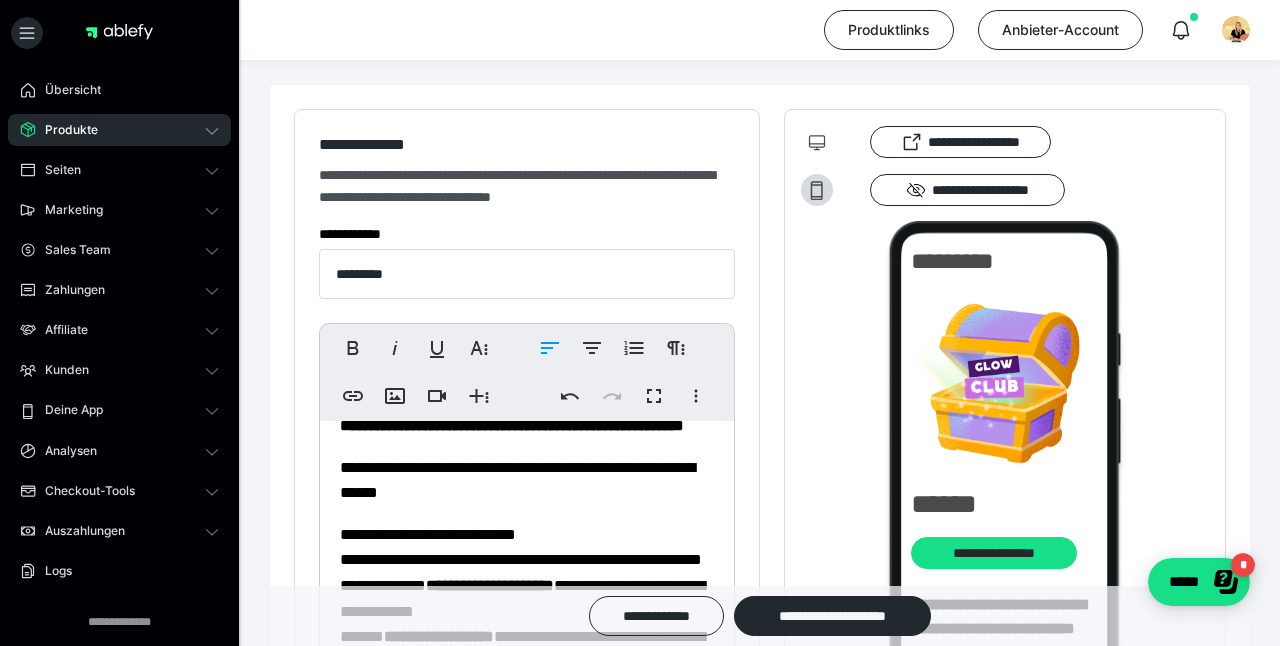 type 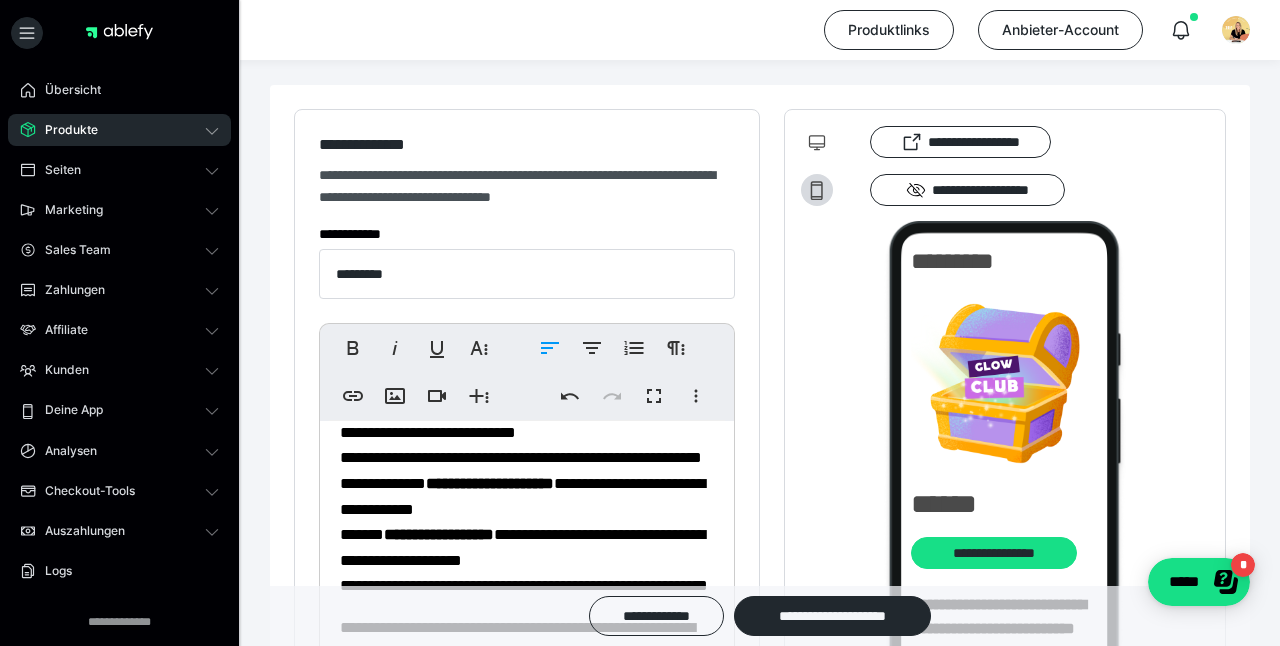 scroll, scrollTop: 130, scrollLeft: 0, axis: vertical 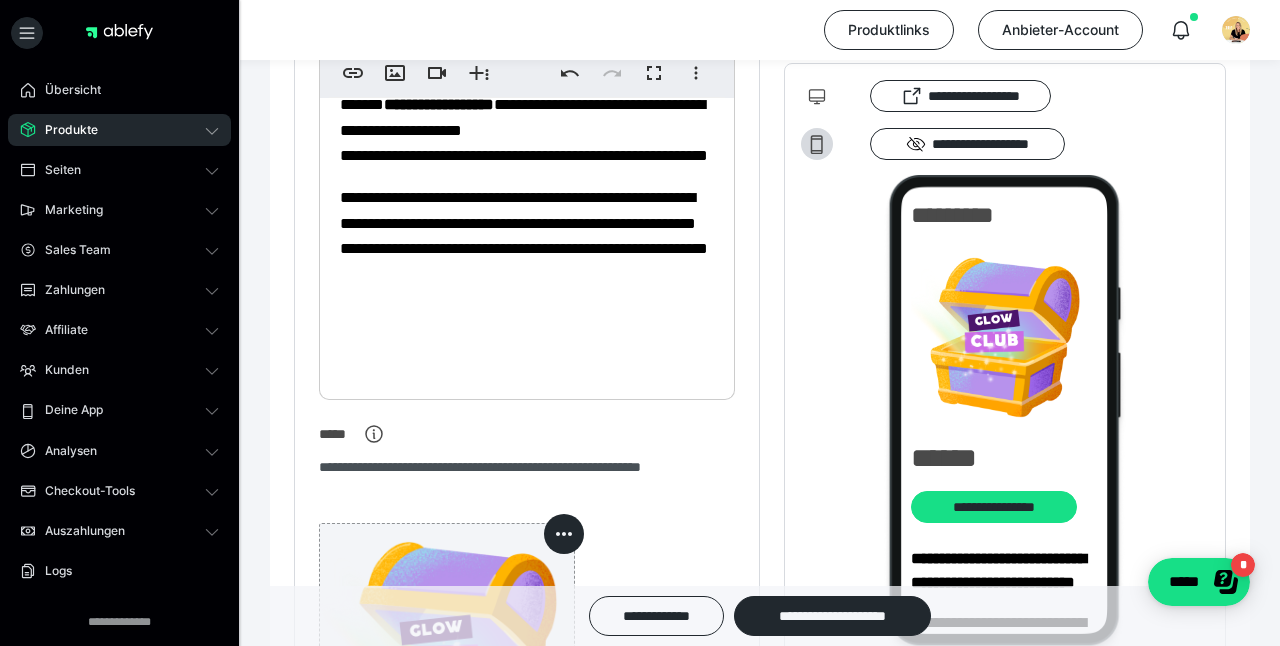 click on "**********" at bounding box center (524, 223) 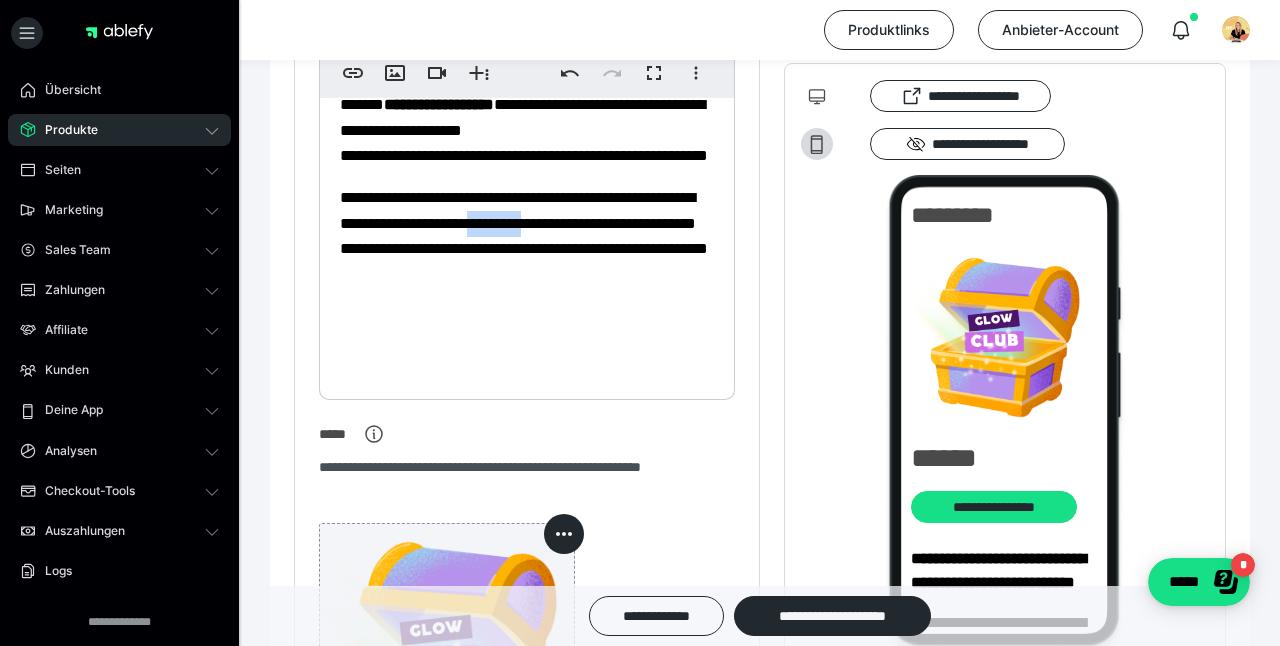 drag, startPoint x: 666, startPoint y: 290, endPoint x: 605, endPoint y: 291, distance: 61.008198 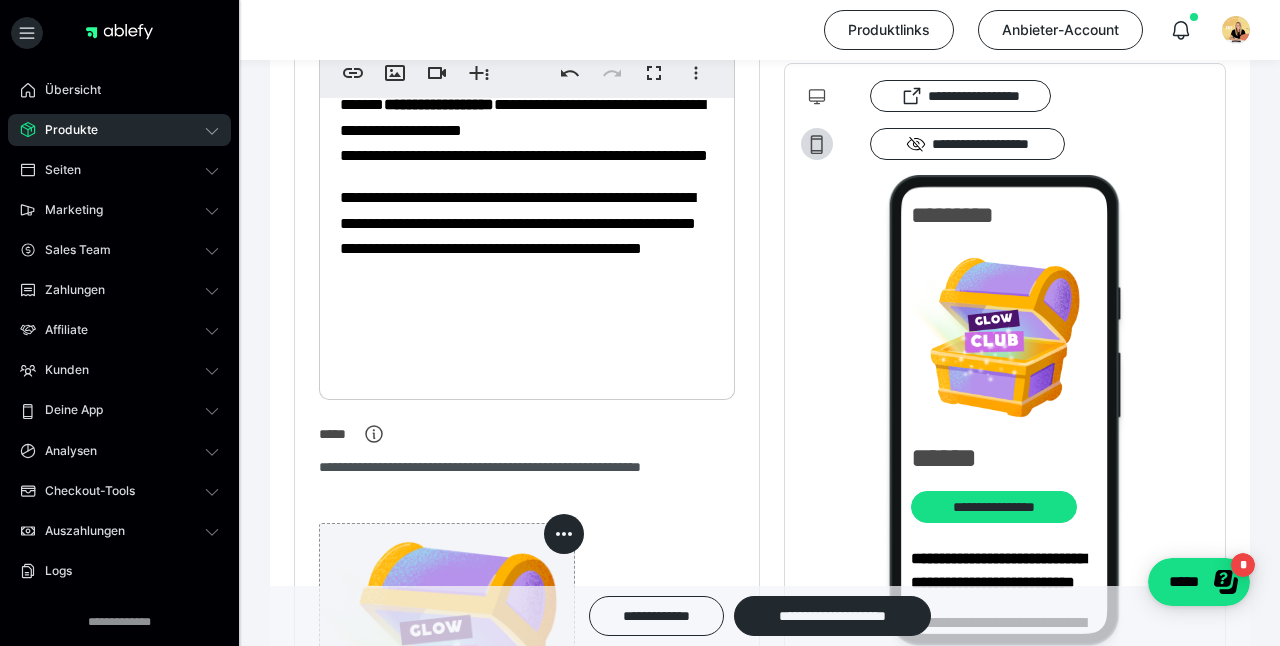 click on "**********" at bounding box center [527, 223] 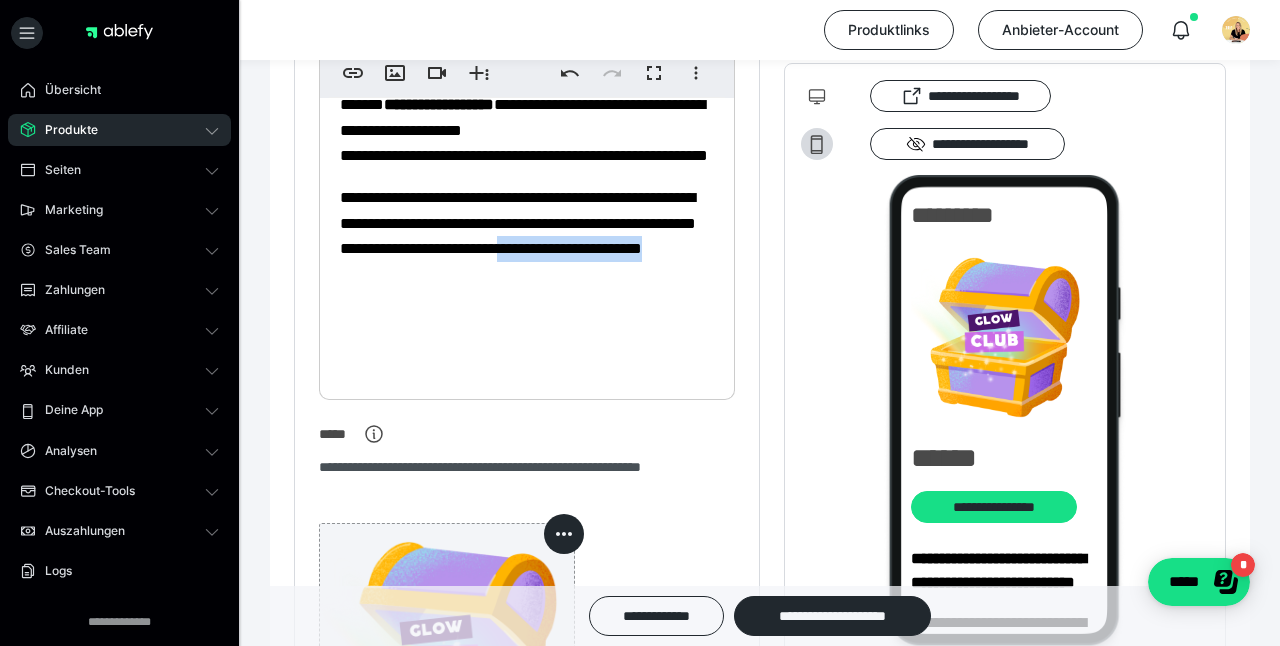 drag, startPoint x: 560, startPoint y: 334, endPoint x: 333, endPoint y: 350, distance: 227.56317 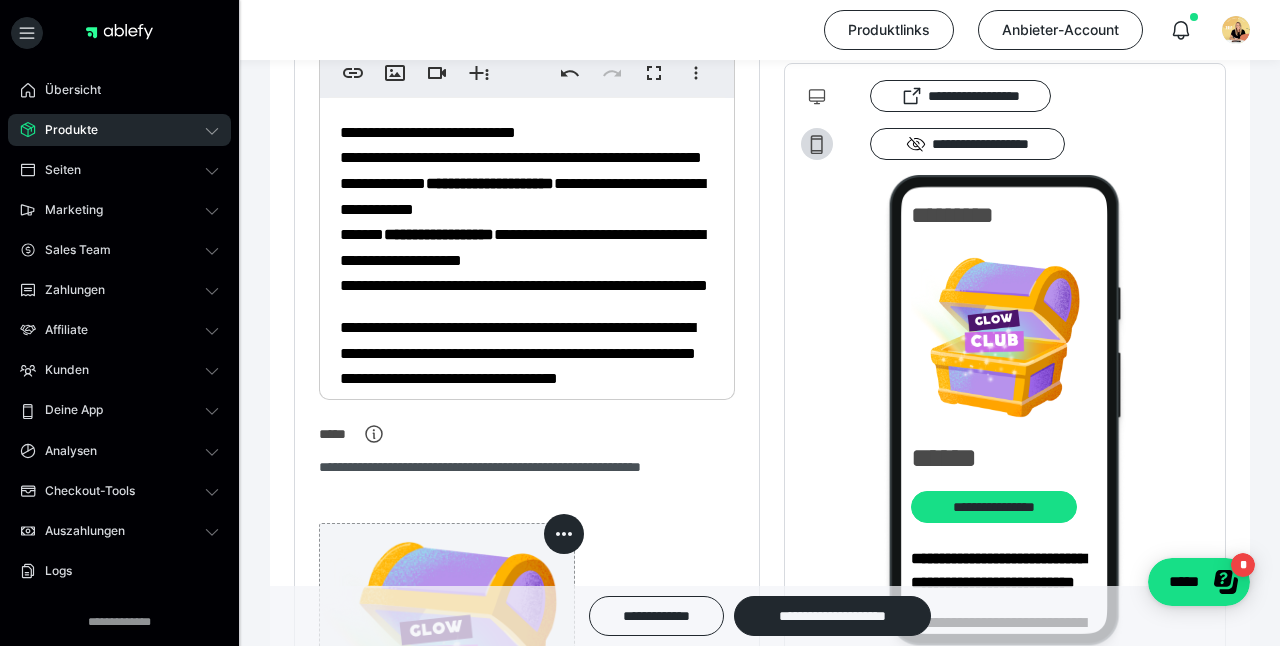 scroll, scrollTop: 0, scrollLeft: 0, axis: both 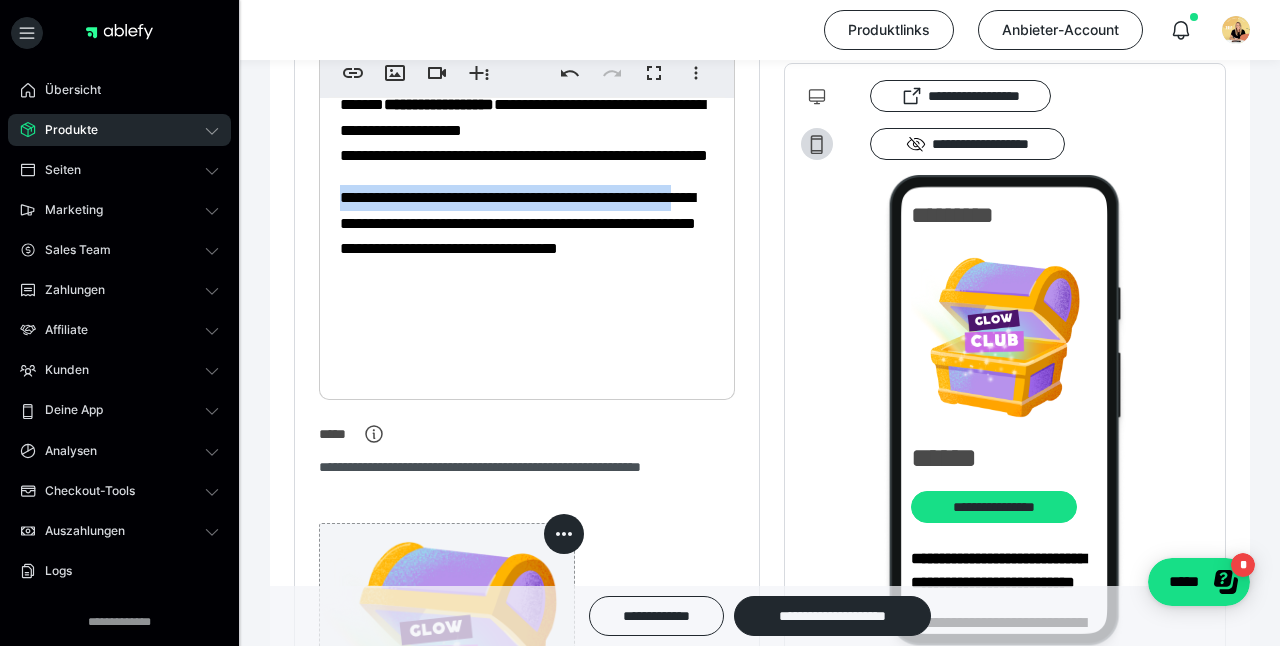drag, startPoint x: 418, startPoint y: 292, endPoint x: 340, endPoint y: 267, distance: 81.908485 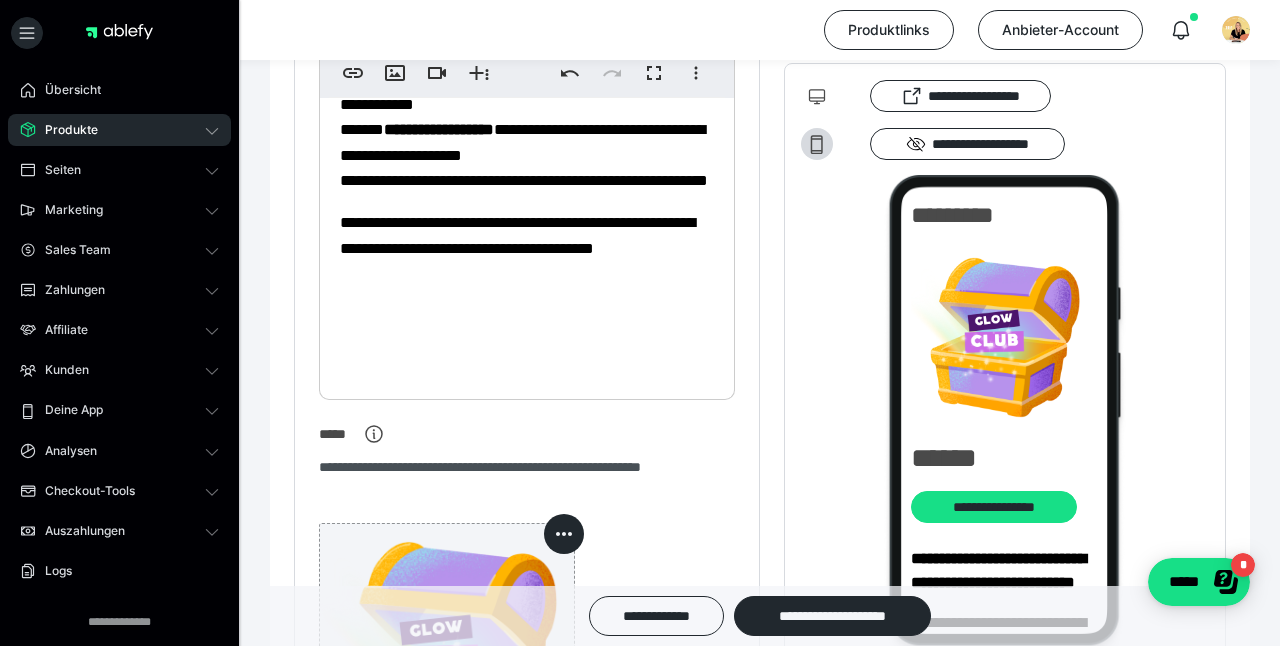 scroll, scrollTop: 105, scrollLeft: 0, axis: vertical 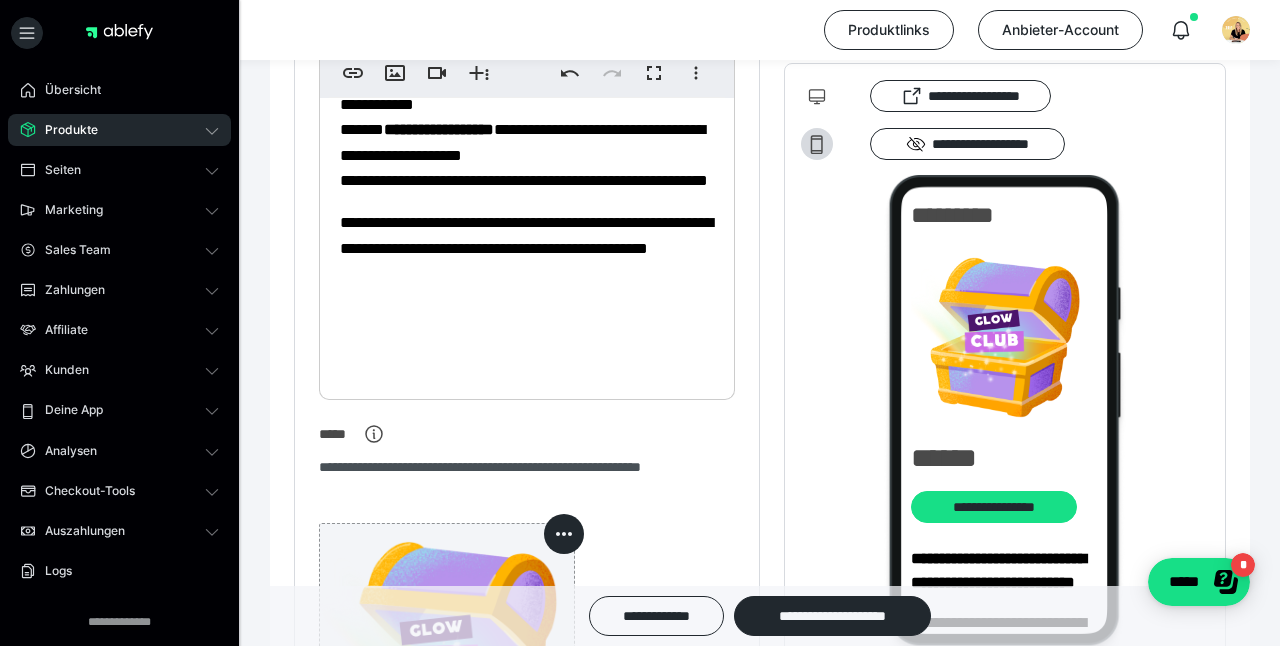 click on "**********" at bounding box center [527, 235] 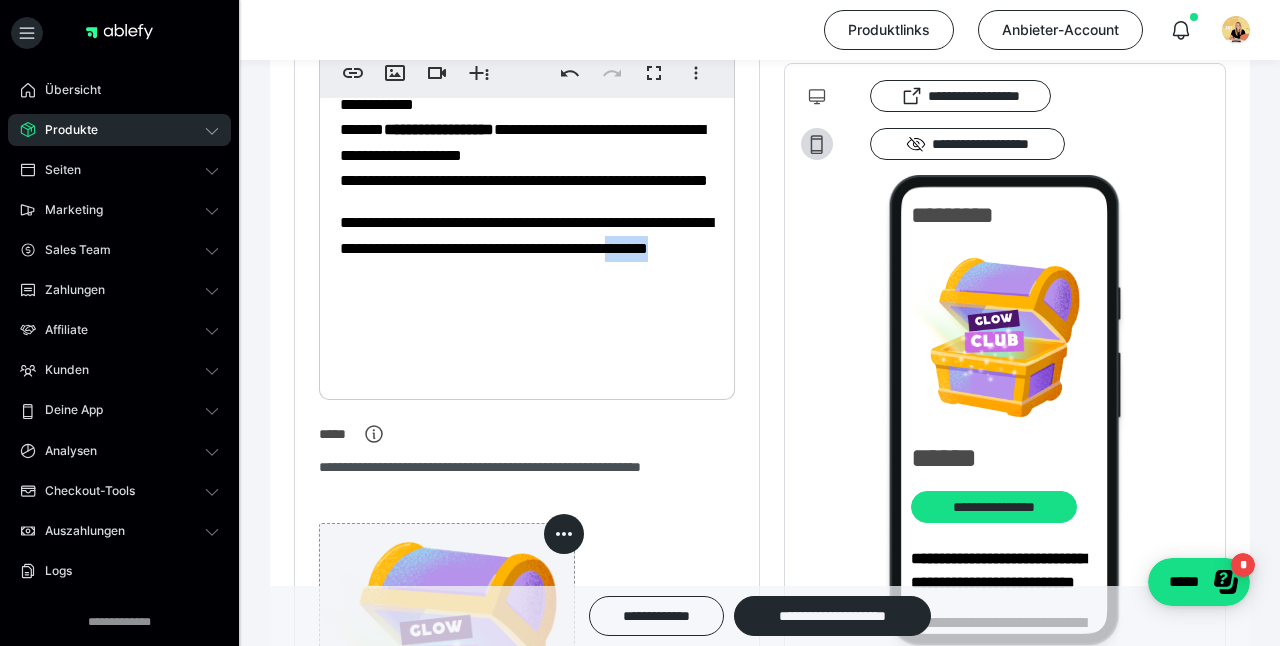 drag, startPoint x: 499, startPoint y: 338, endPoint x: 424, endPoint y: 335, distance: 75.059975 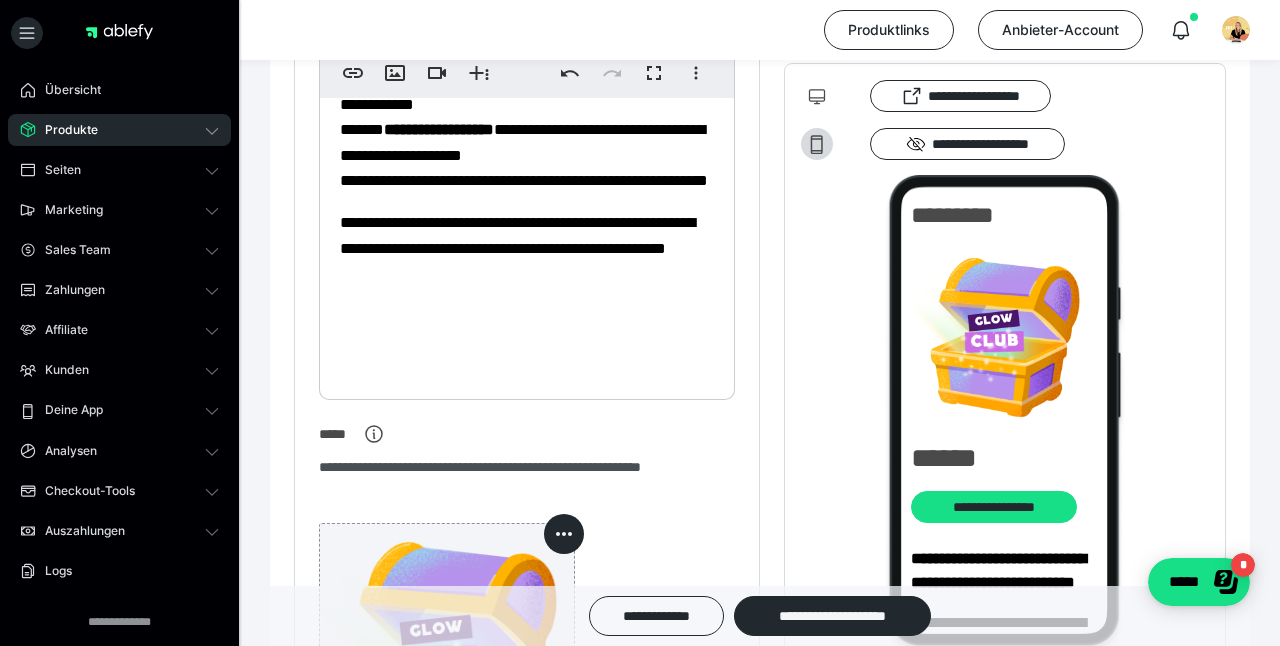 click on "**********" at bounding box center [527, 235] 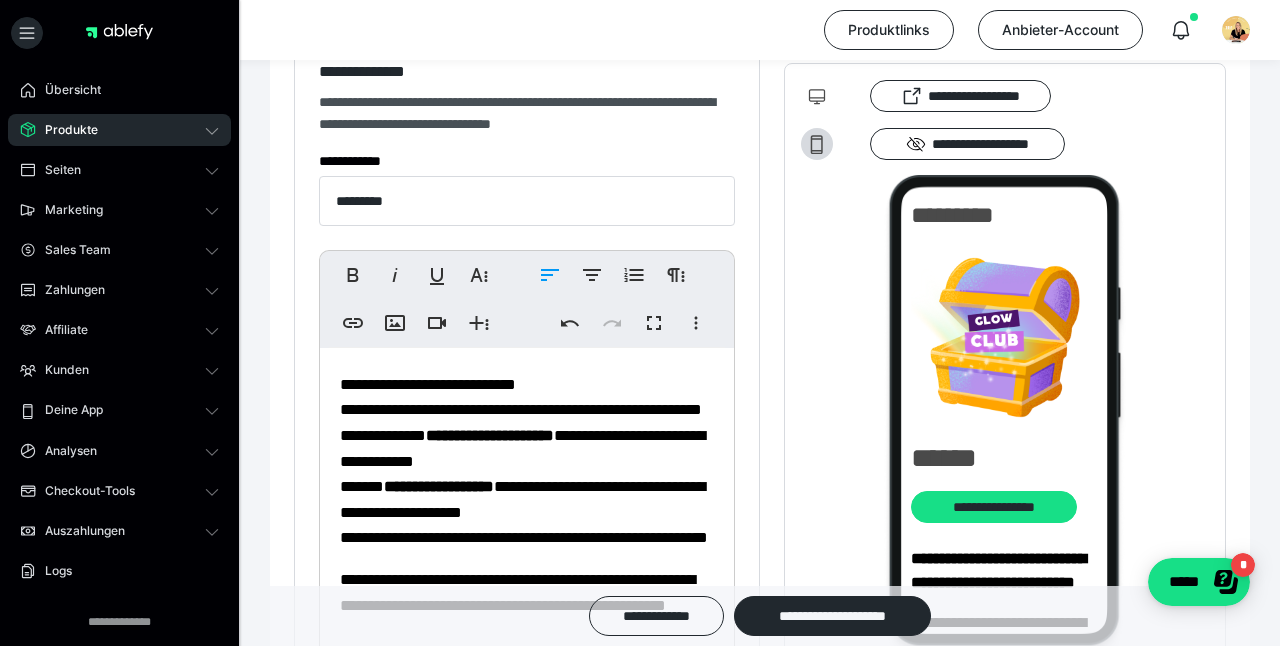 scroll, scrollTop: 354, scrollLeft: 0, axis: vertical 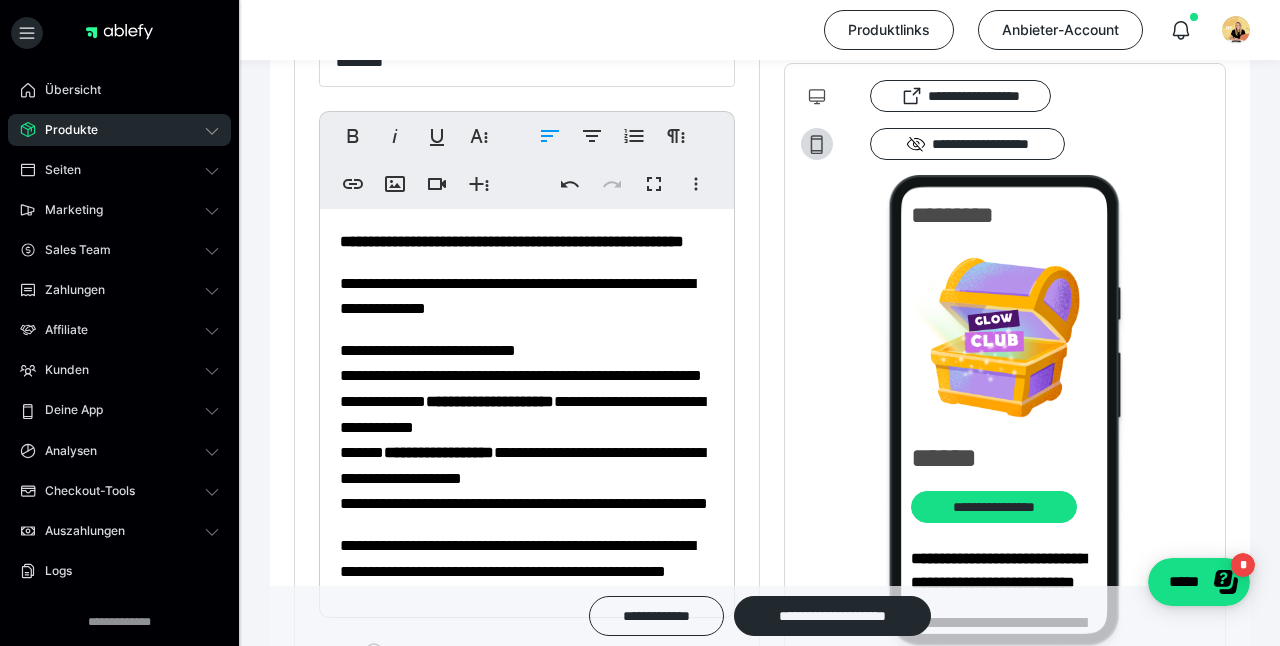 click on "**********" at bounding box center [527, 242] 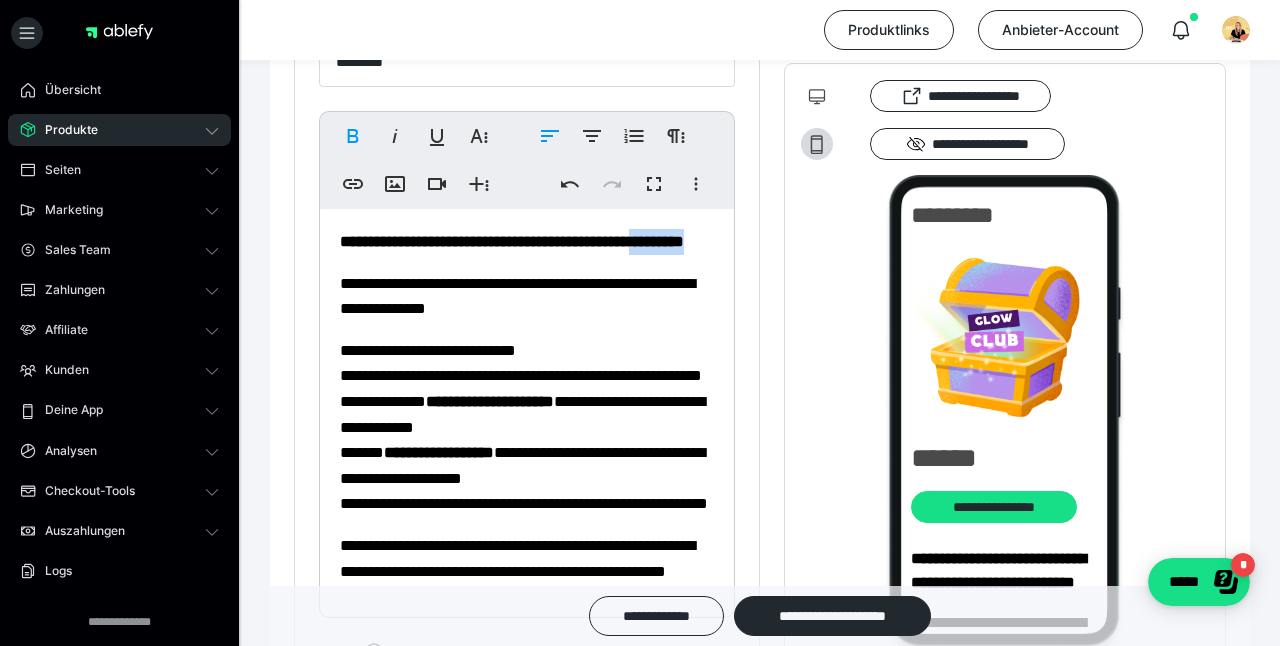 drag, startPoint x: 424, startPoint y: 266, endPoint x: 343, endPoint y: 271, distance: 81.154175 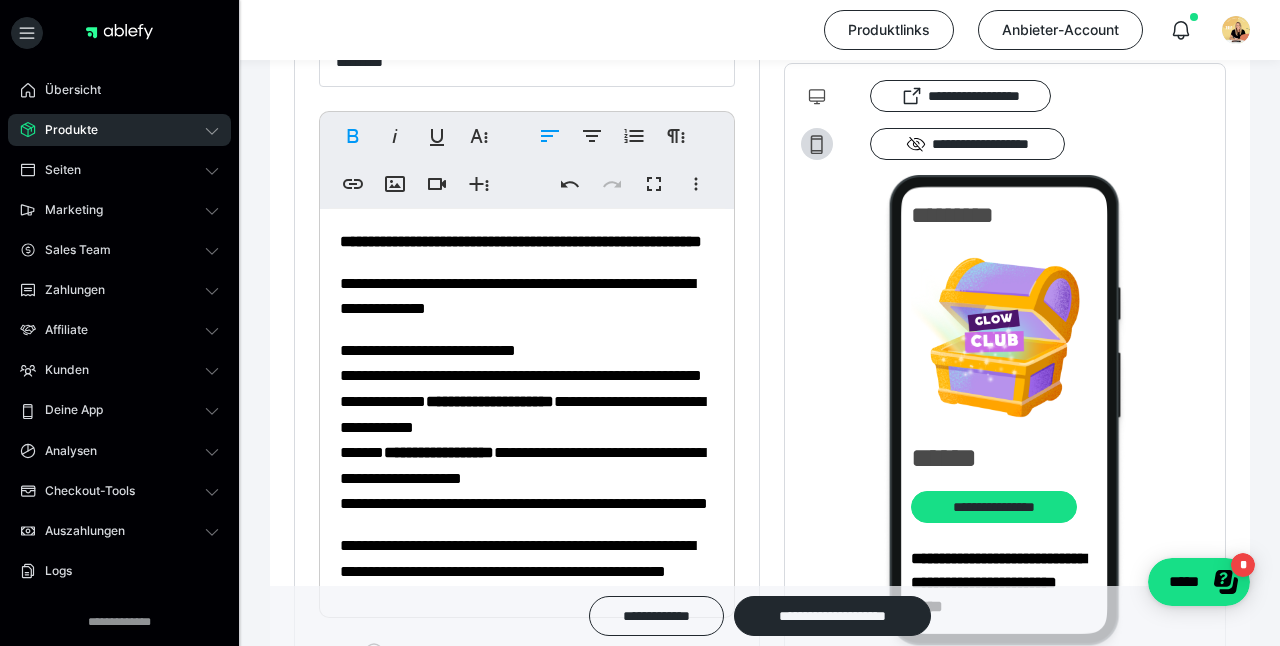 click on "**********" at bounding box center [527, 461] 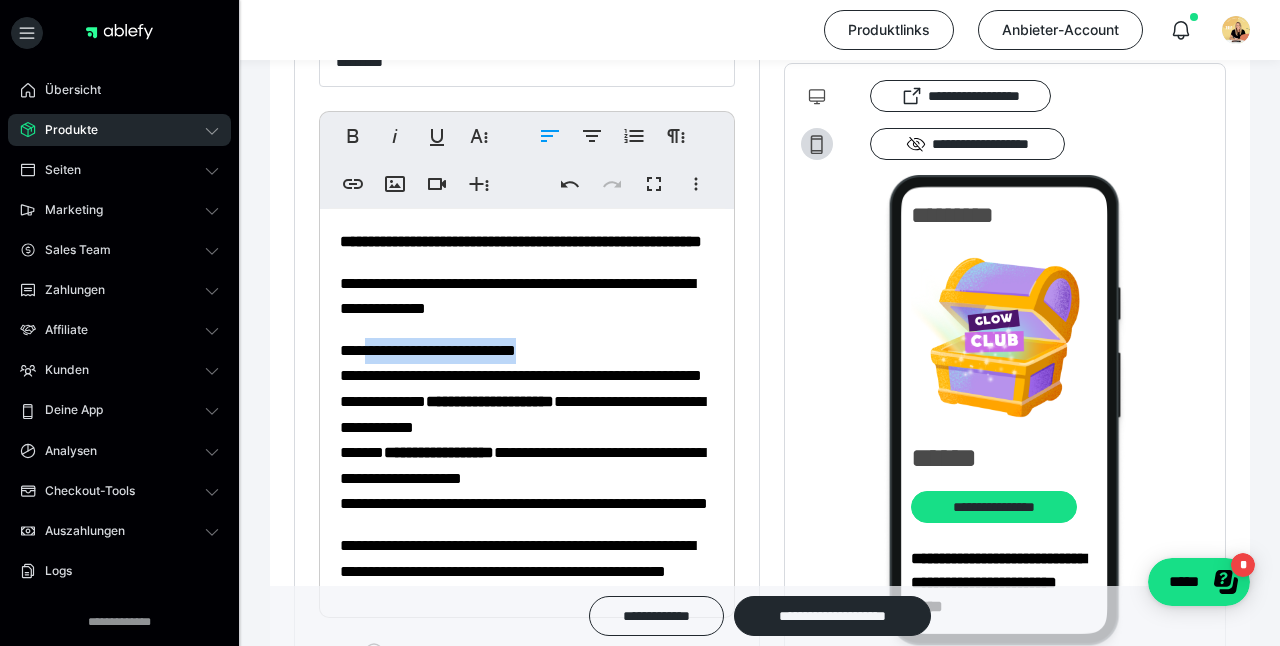 drag, startPoint x: 580, startPoint y: 371, endPoint x: 376, endPoint y: 366, distance: 204.06126 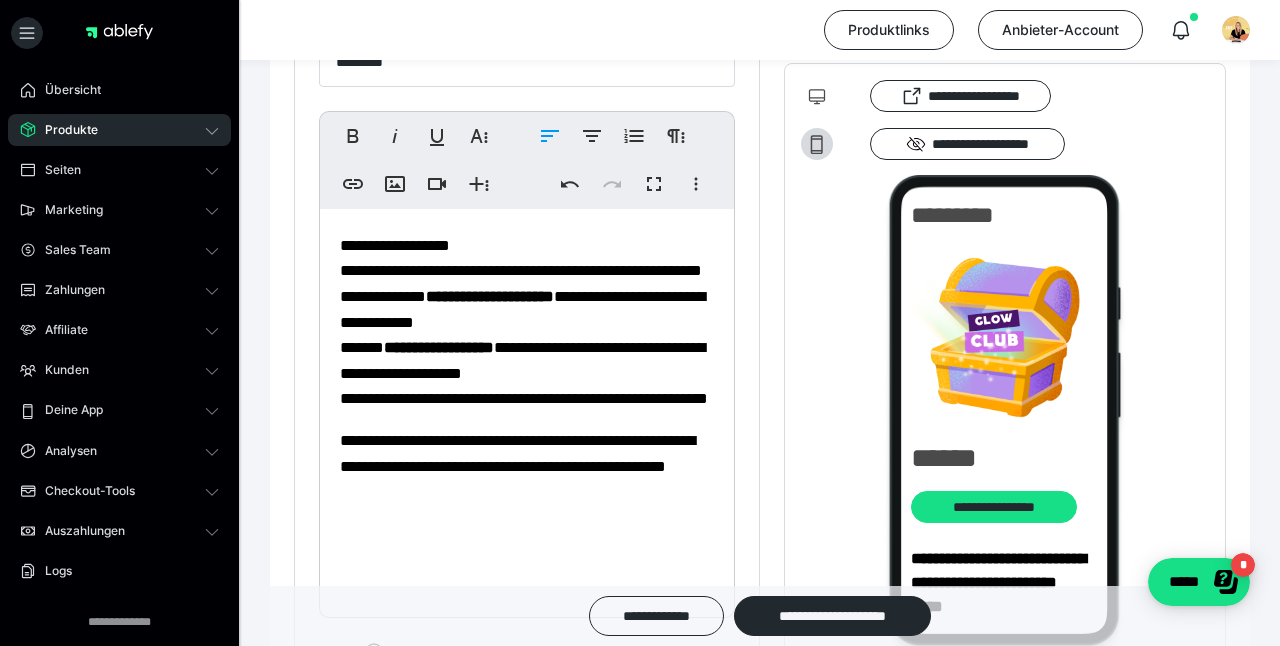 scroll, scrollTop: 105, scrollLeft: 0, axis: vertical 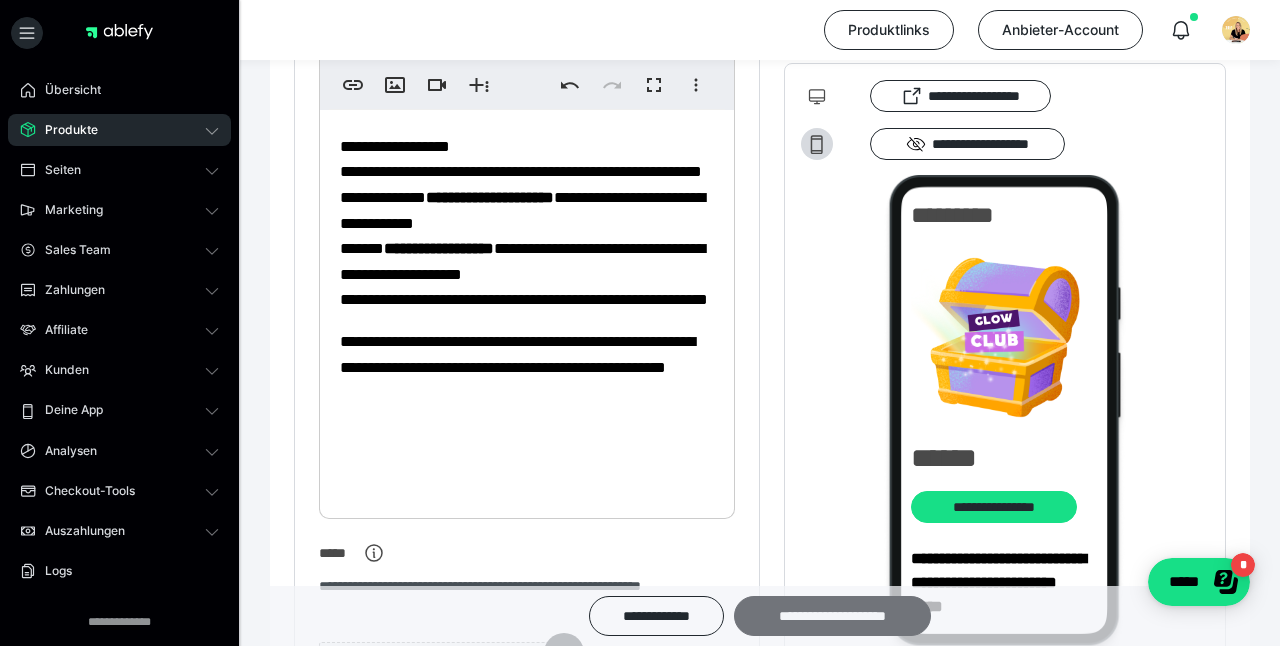 click on "**********" at bounding box center (832, 616) 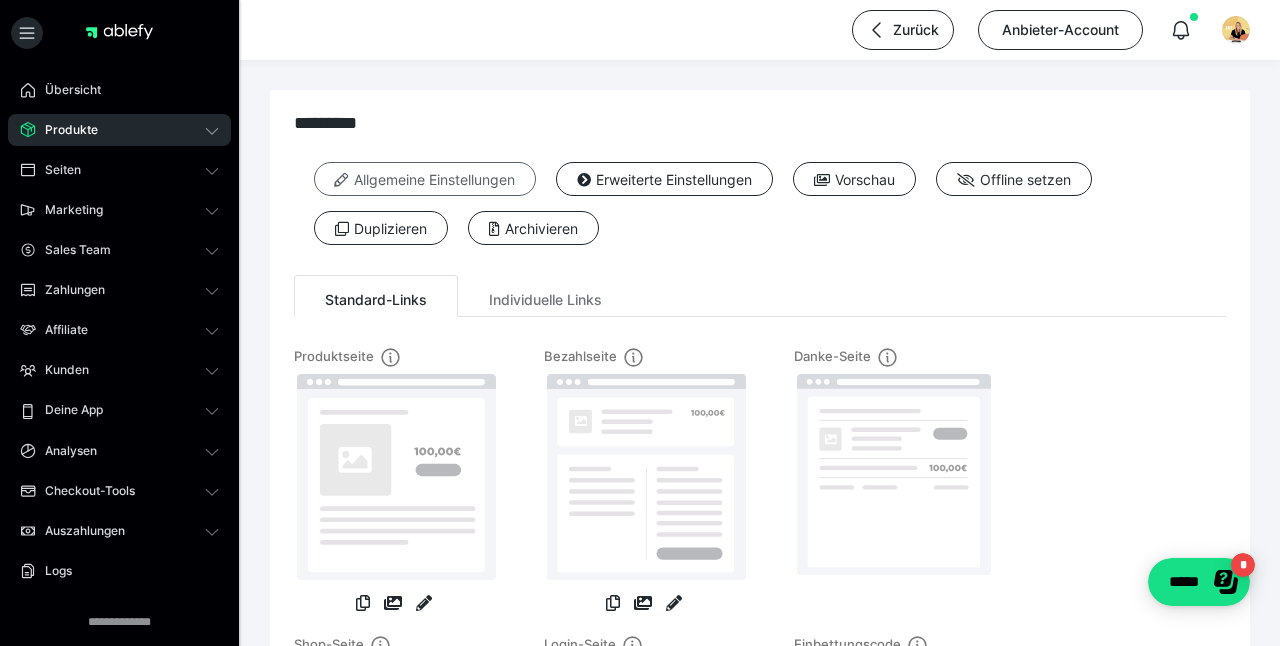 click on "Allgemeine Einstellungen" at bounding box center [425, 179] 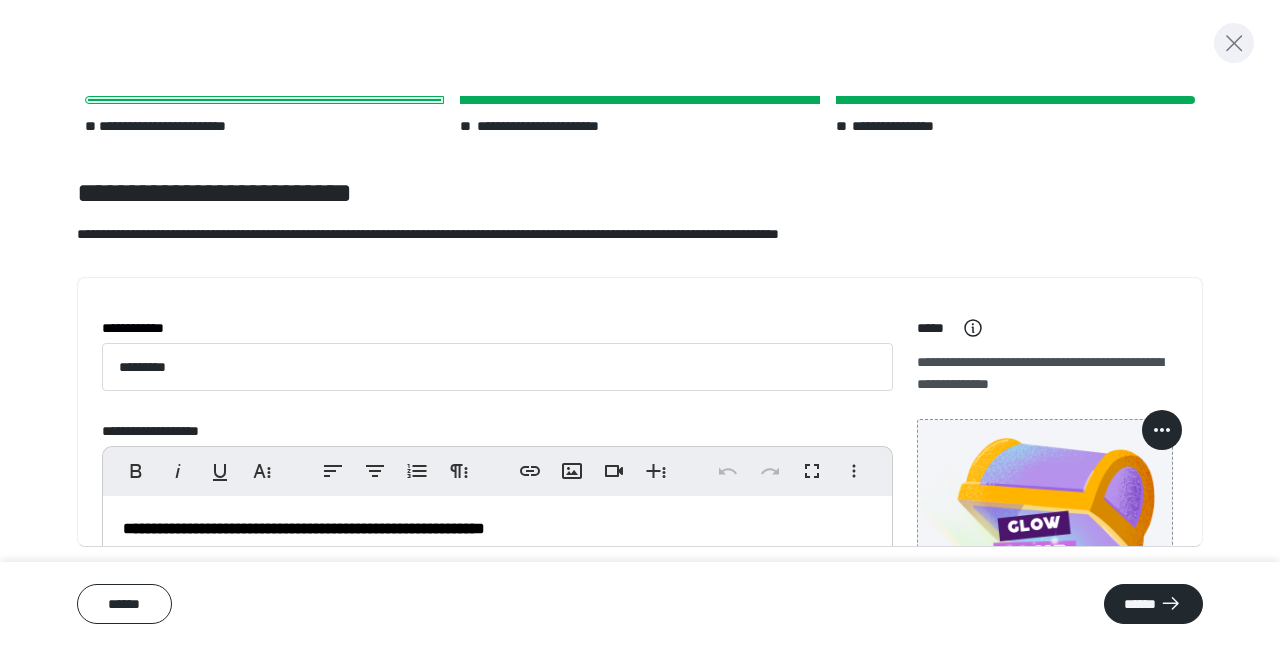 click at bounding box center (1234, 43) 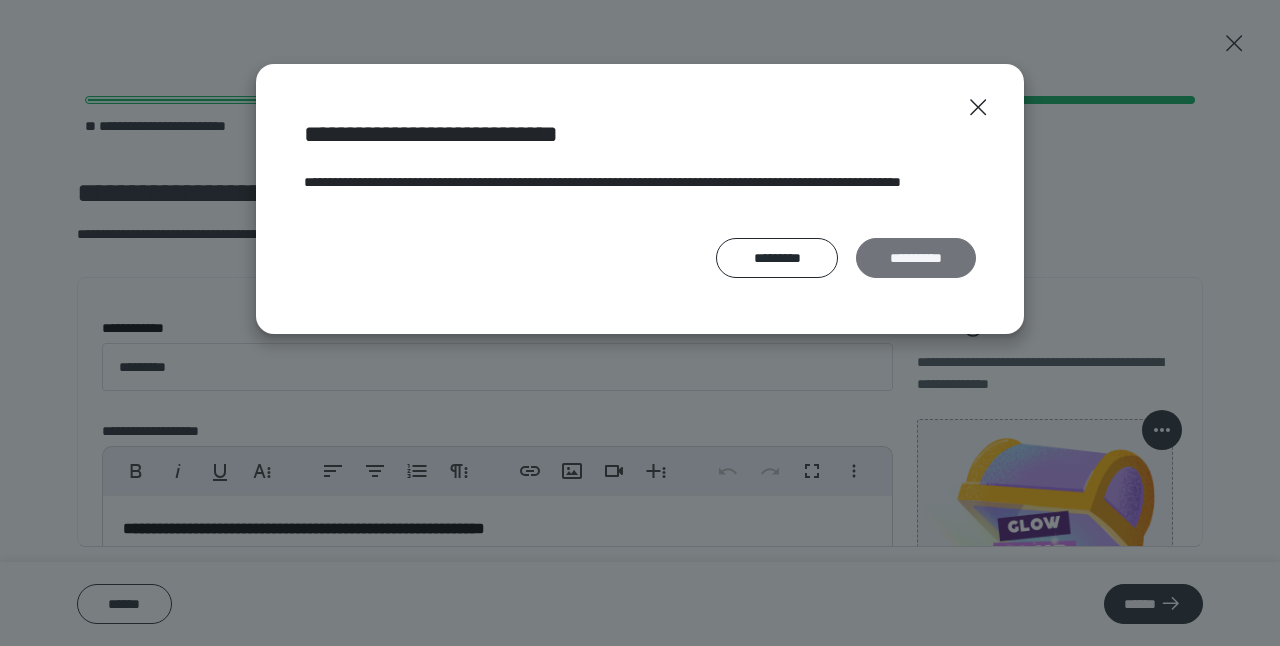 click on "**********" at bounding box center (916, 258) 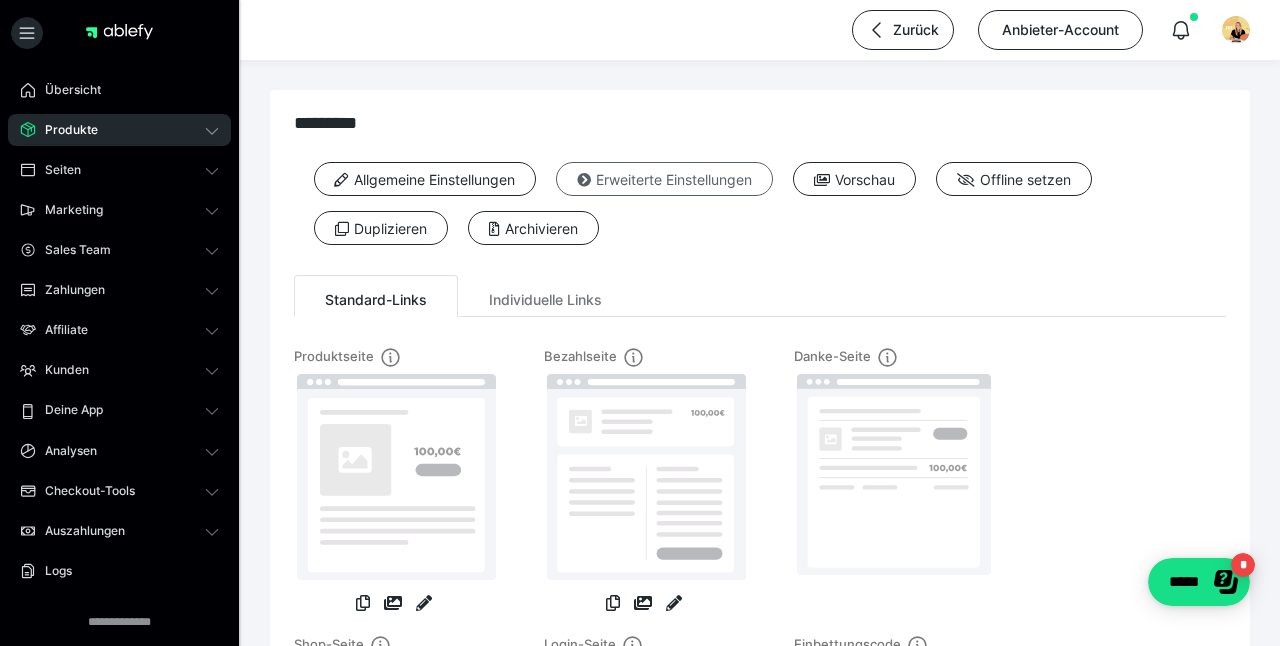 click on "Erweiterte Einstellungen" at bounding box center (664, 179) 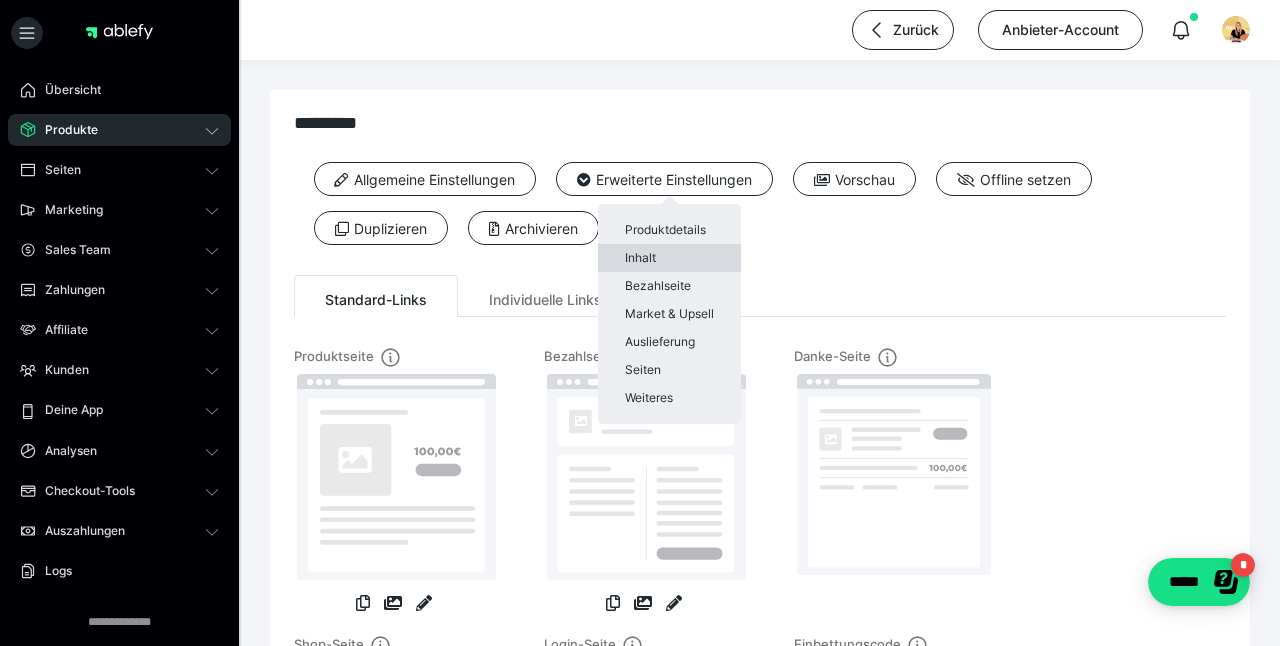 click on "Inhalt" at bounding box center [669, 258] 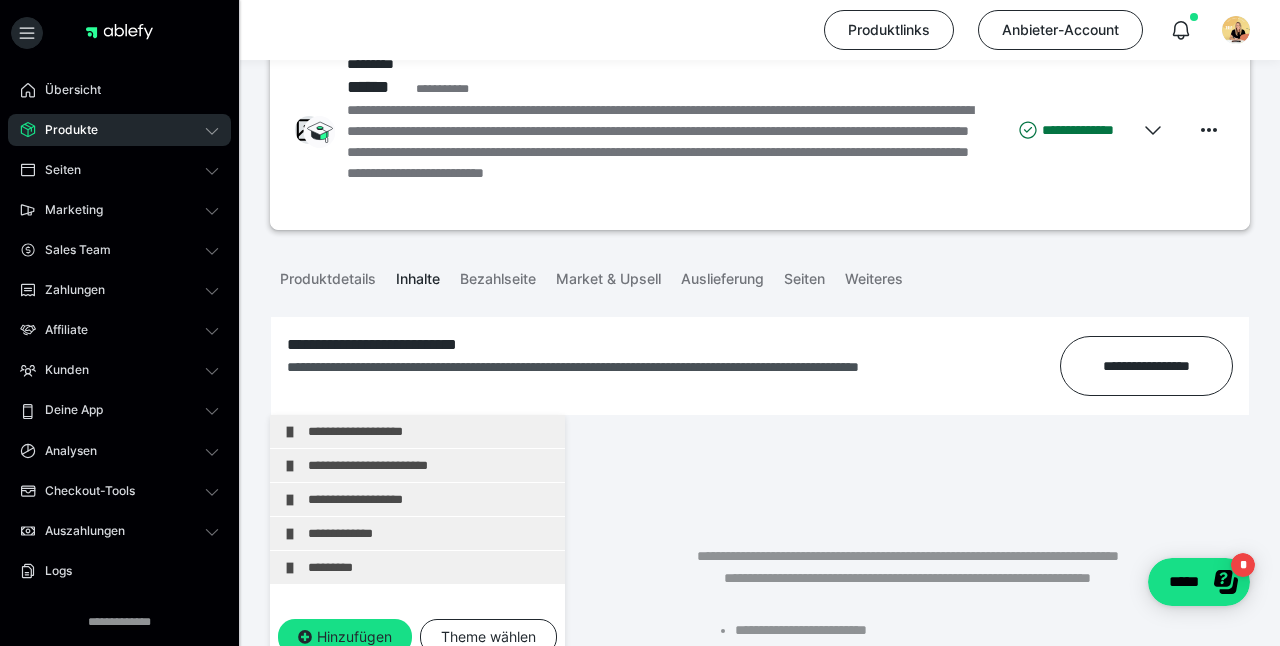 scroll, scrollTop: 88, scrollLeft: 0, axis: vertical 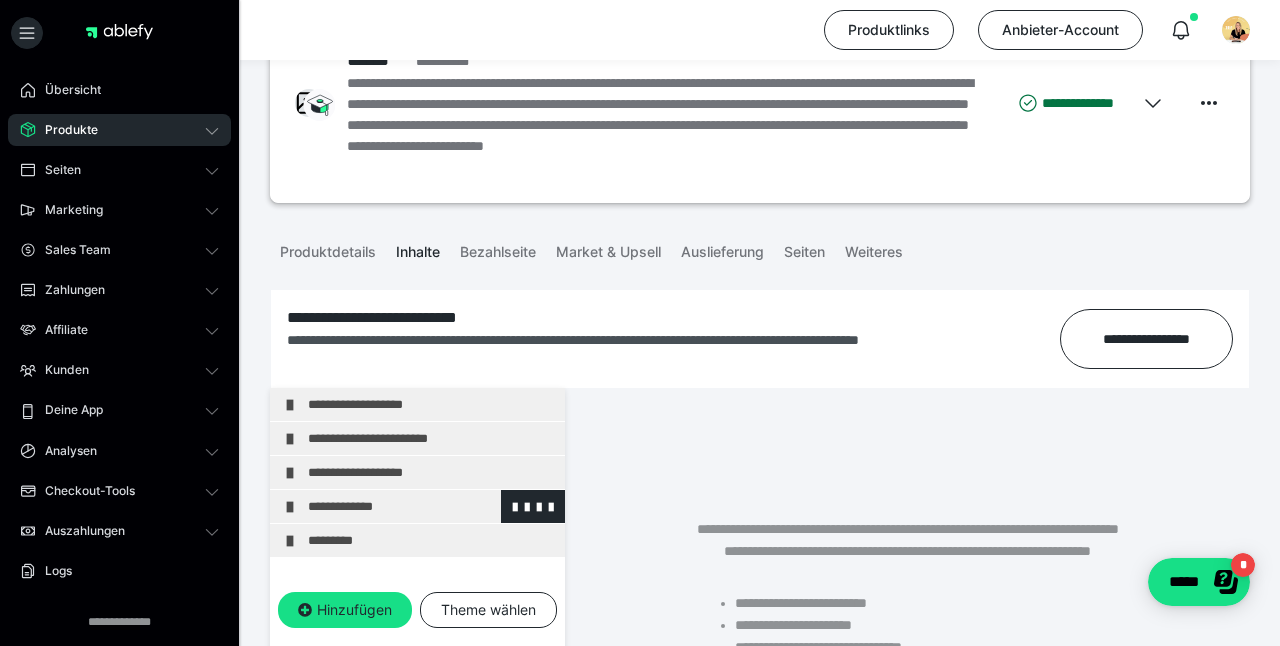 click at bounding box center [290, 507] 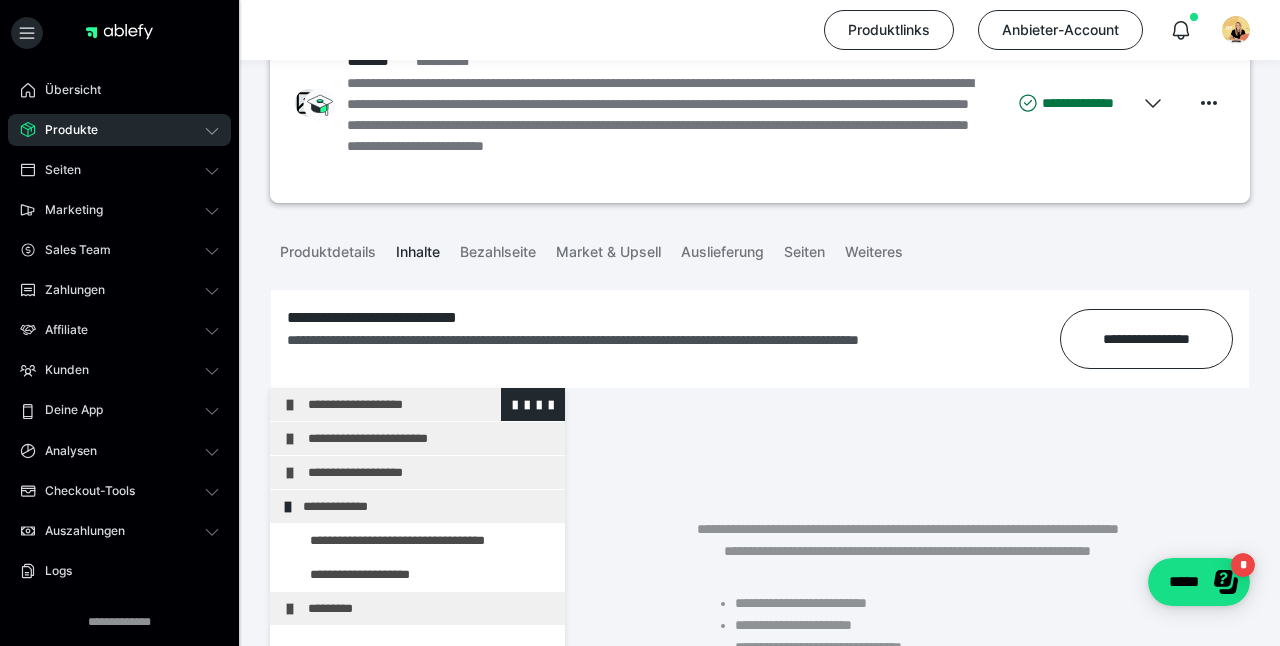 click at bounding box center [290, 405] 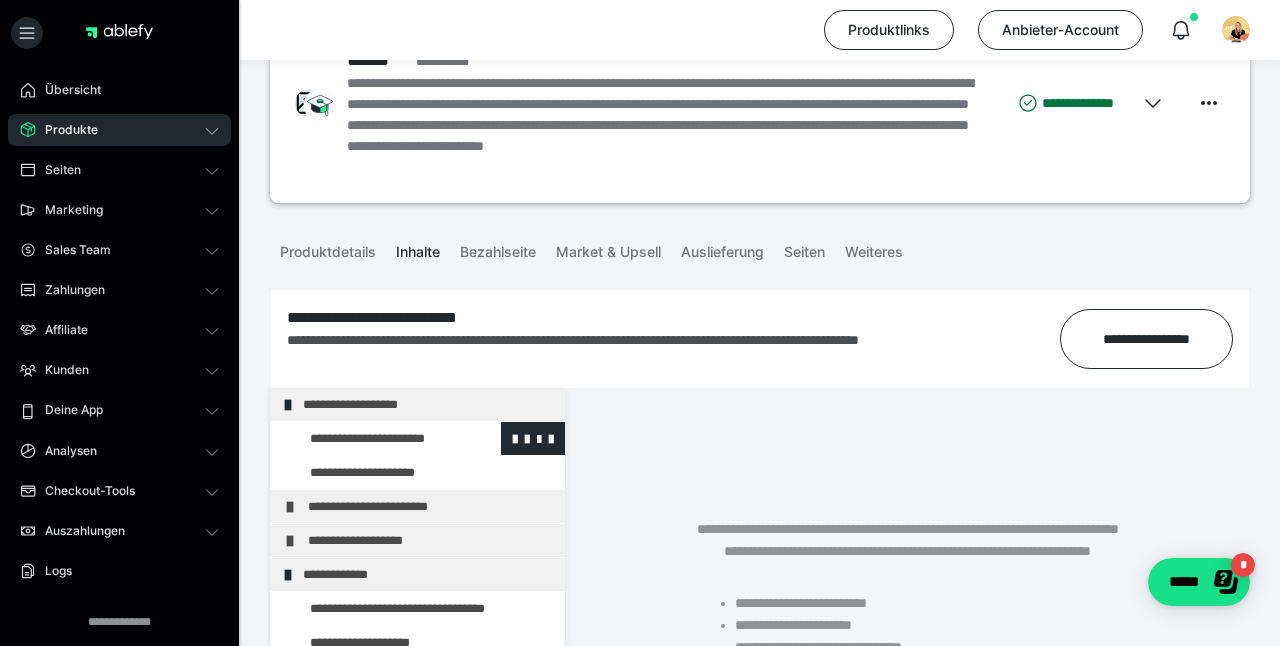 click at bounding box center [375, 438] 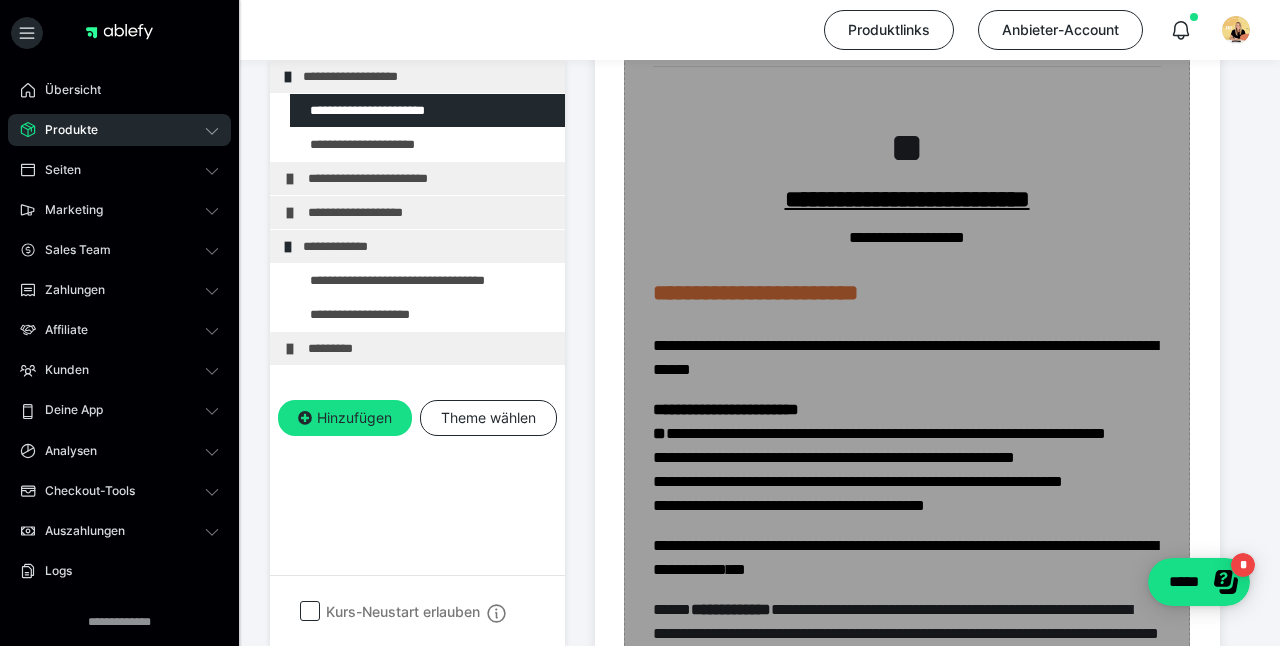 scroll, scrollTop: 943, scrollLeft: 0, axis: vertical 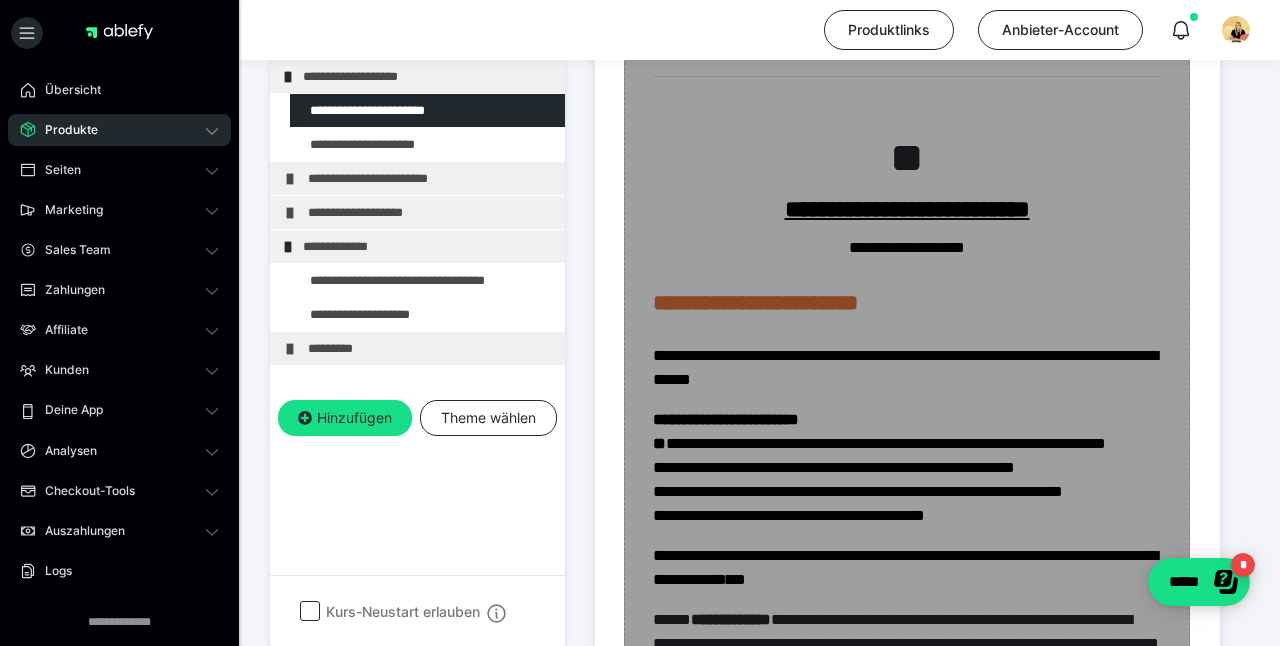 click on "Zum Pagebuilder" at bounding box center (907, 476) 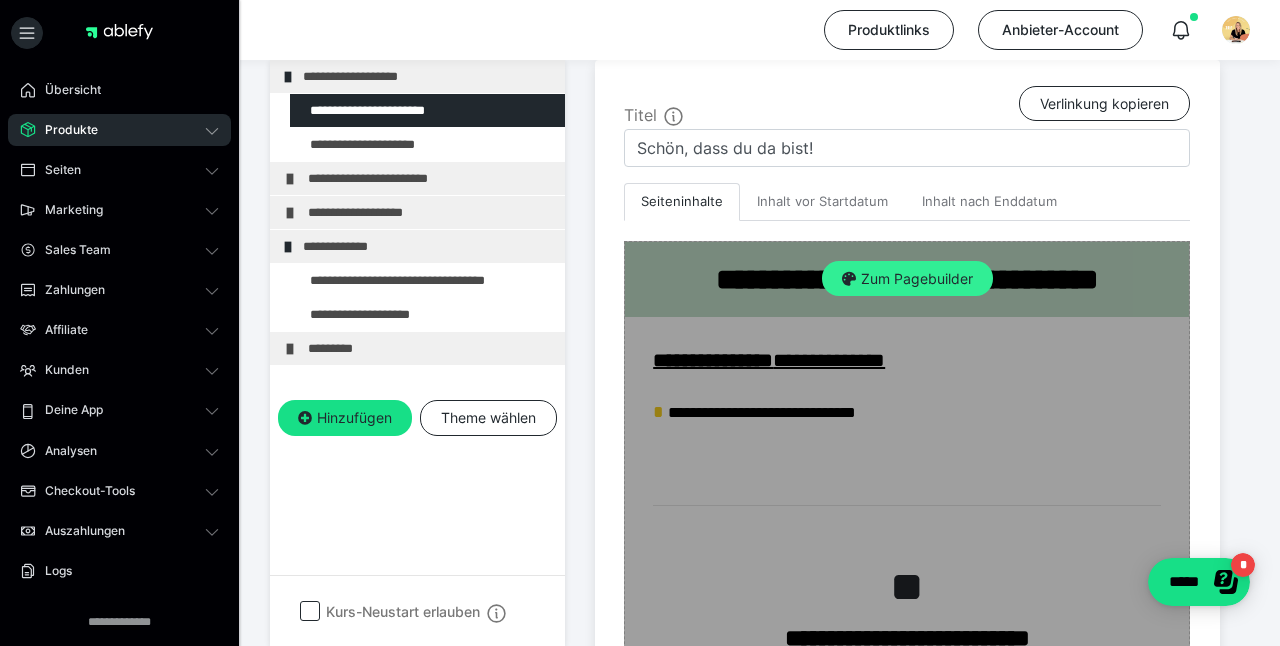 click on "Zum Pagebuilder" at bounding box center [907, 279] 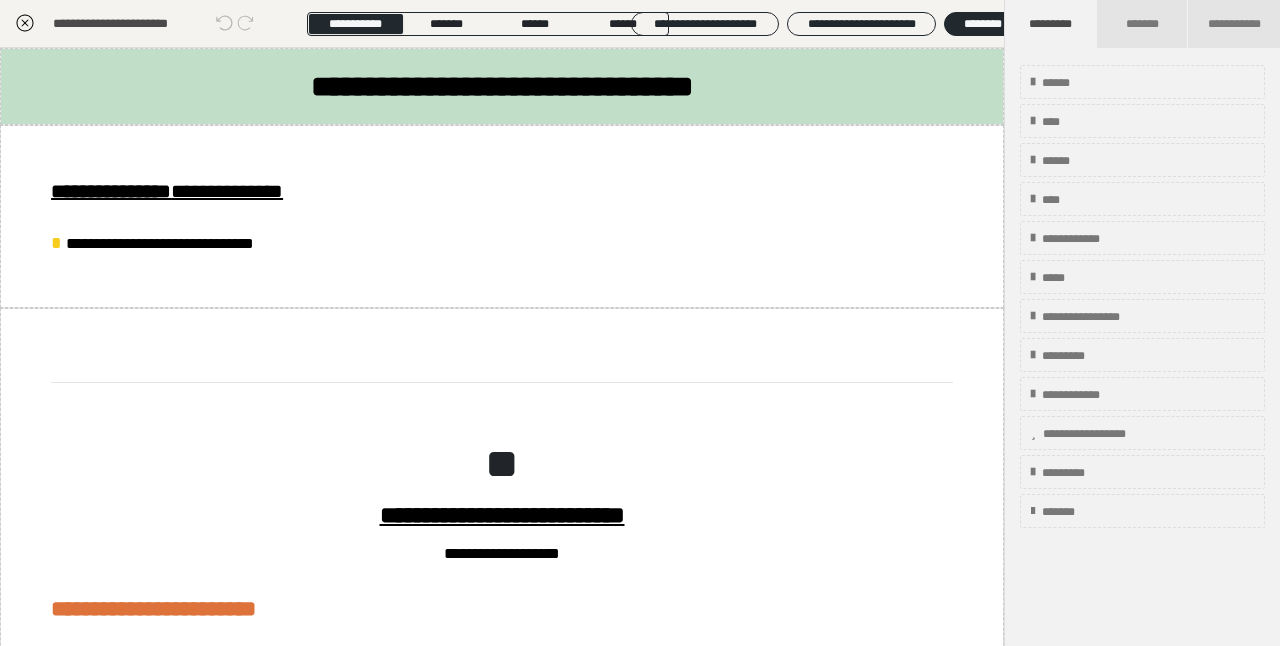 scroll, scrollTop: 416, scrollLeft: 0, axis: vertical 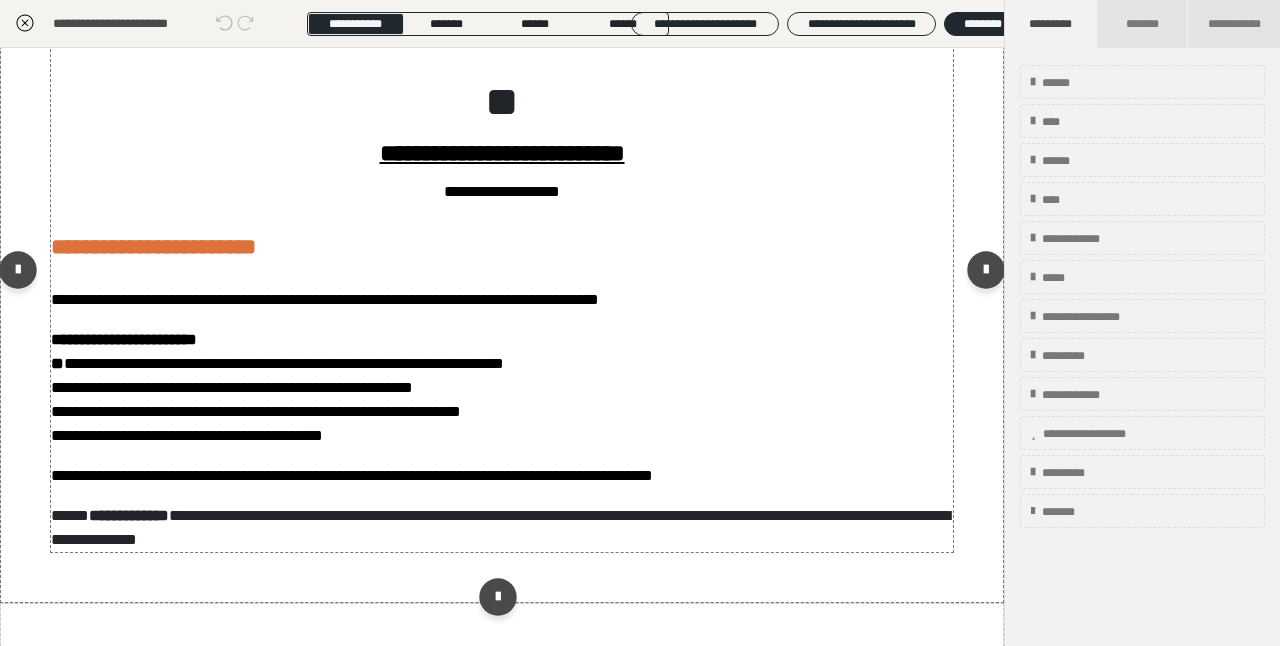 click on "**********" at bounding box center [277, 387] 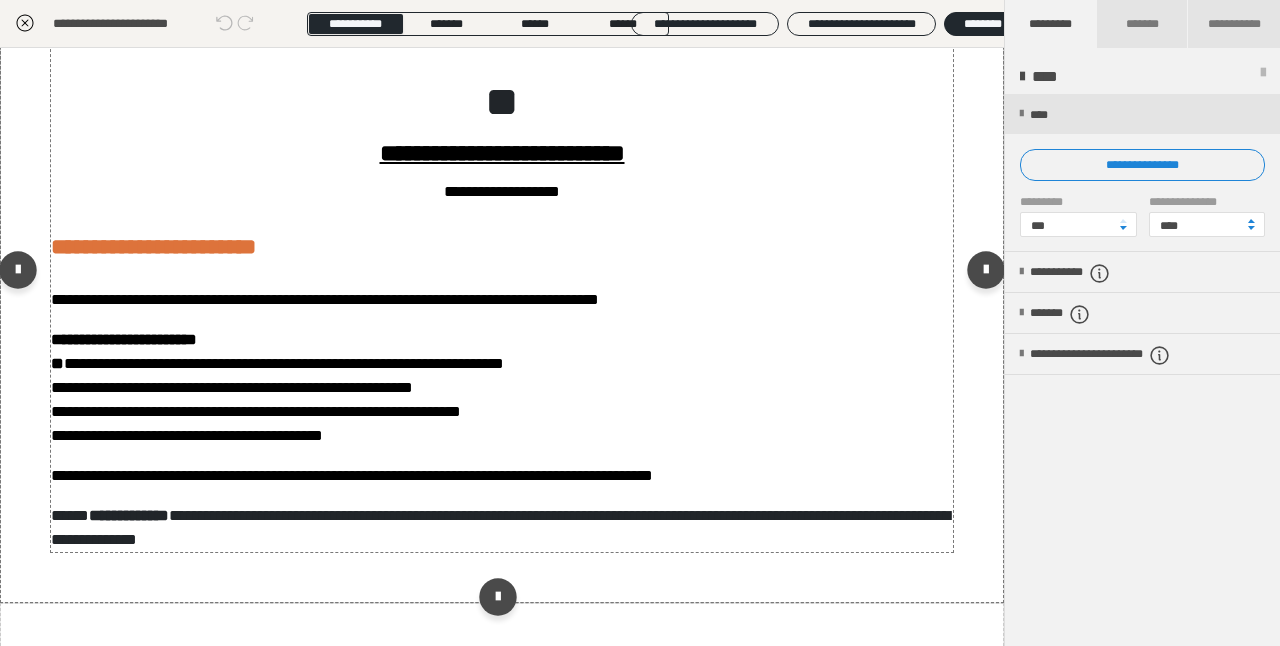 click on "**********" at bounding box center [277, 387] 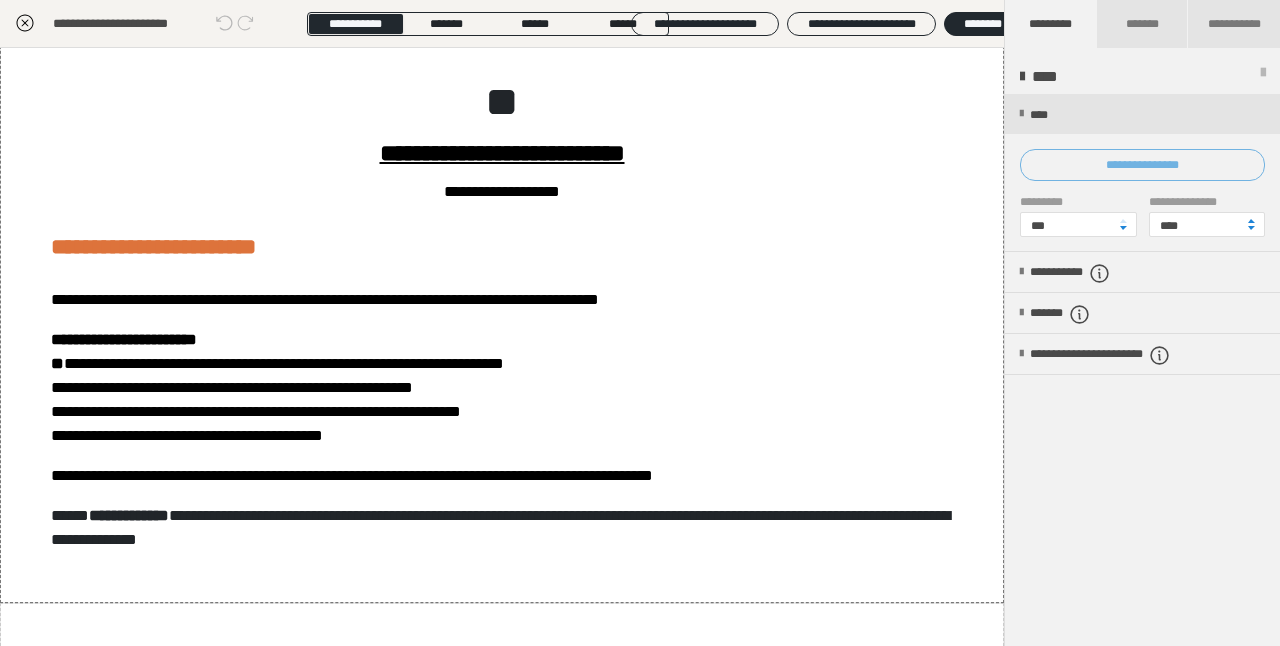 click on "**********" at bounding box center (1142, 165) 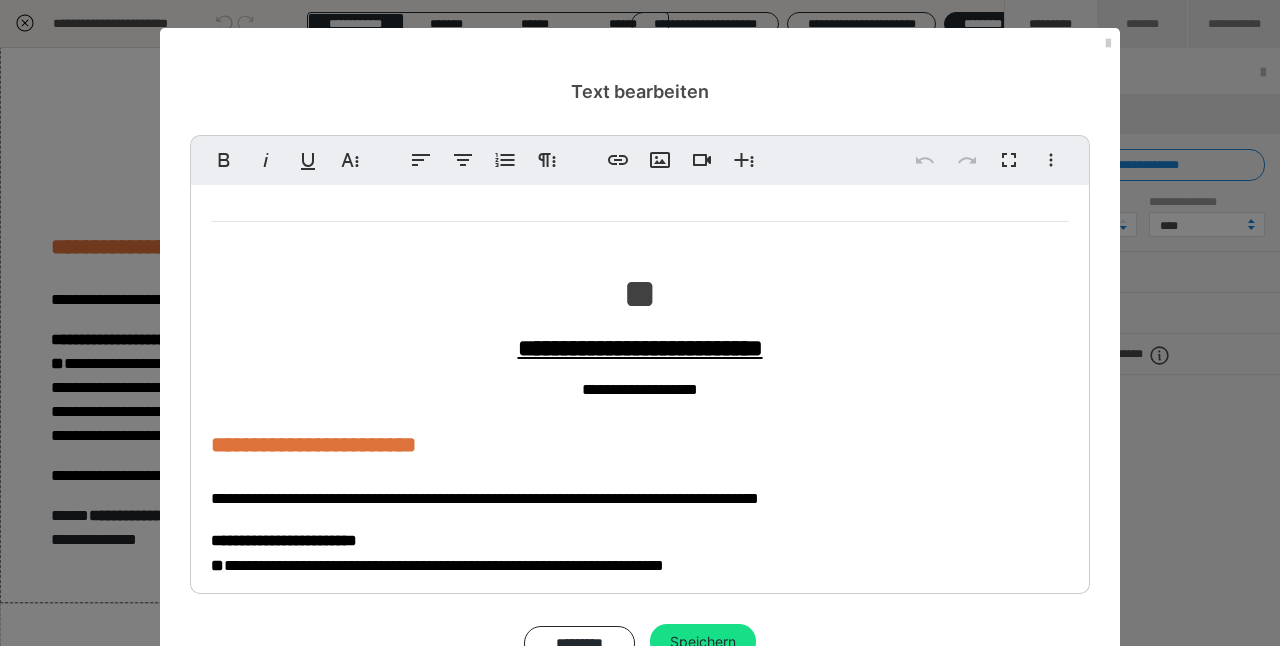 scroll, scrollTop: 60, scrollLeft: 0, axis: vertical 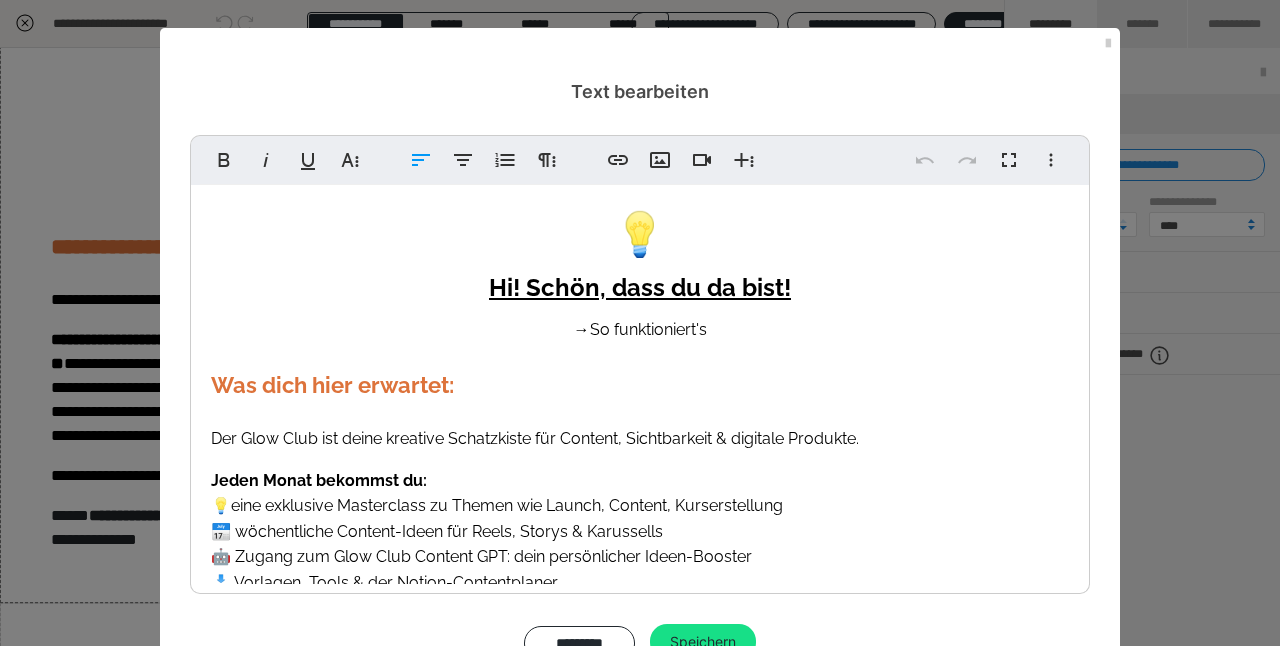 drag, startPoint x: 803, startPoint y: 500, endPoint x: 191, endPoint y: 500, distance: 612 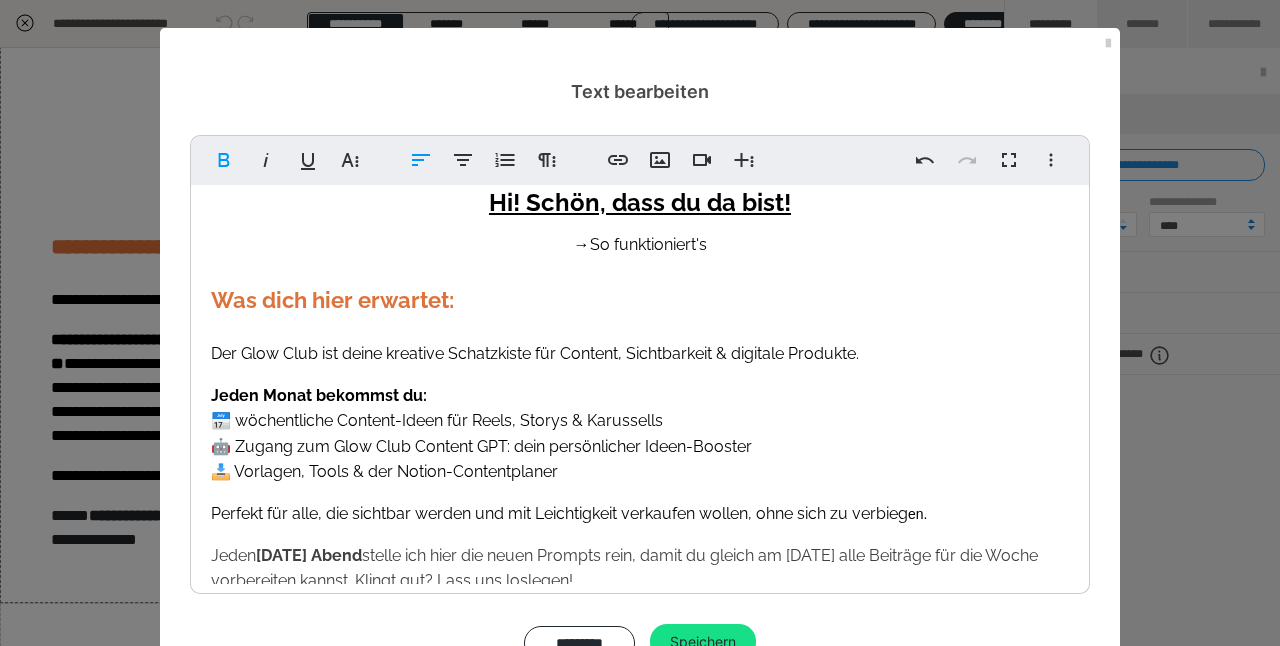scroll, scrollTop: 168, scrollLeft: 0, axis: vertical 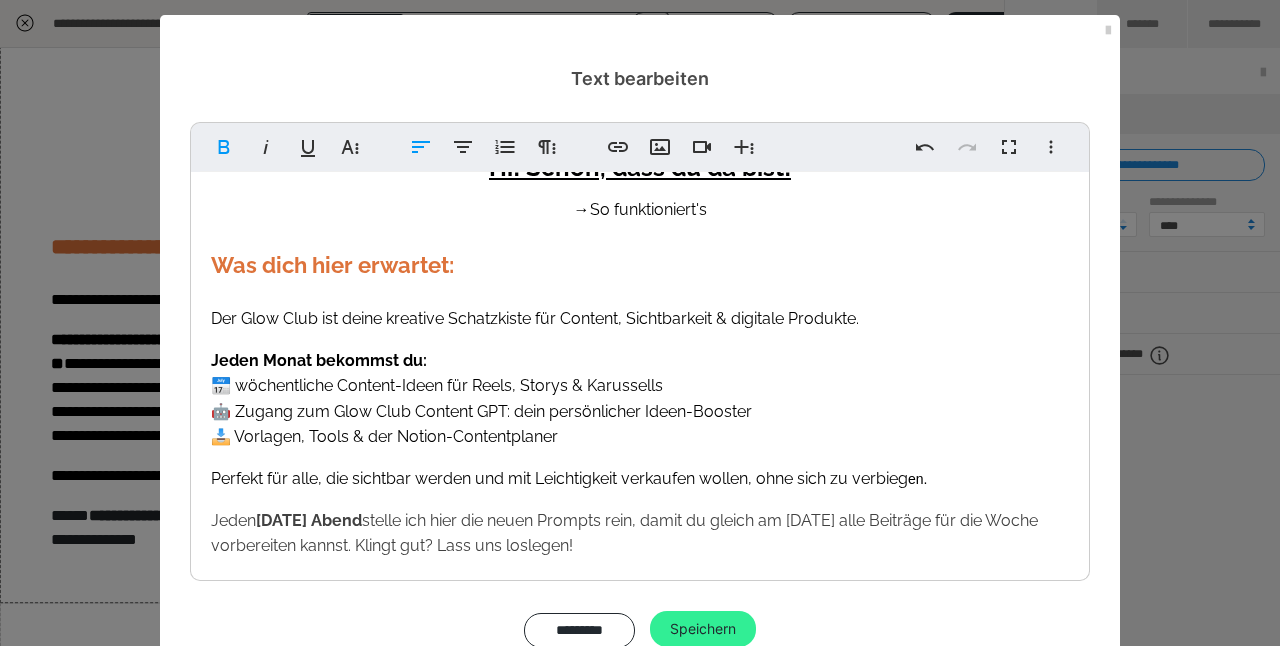 click on "Speichern" at bounding box center (703, 629) 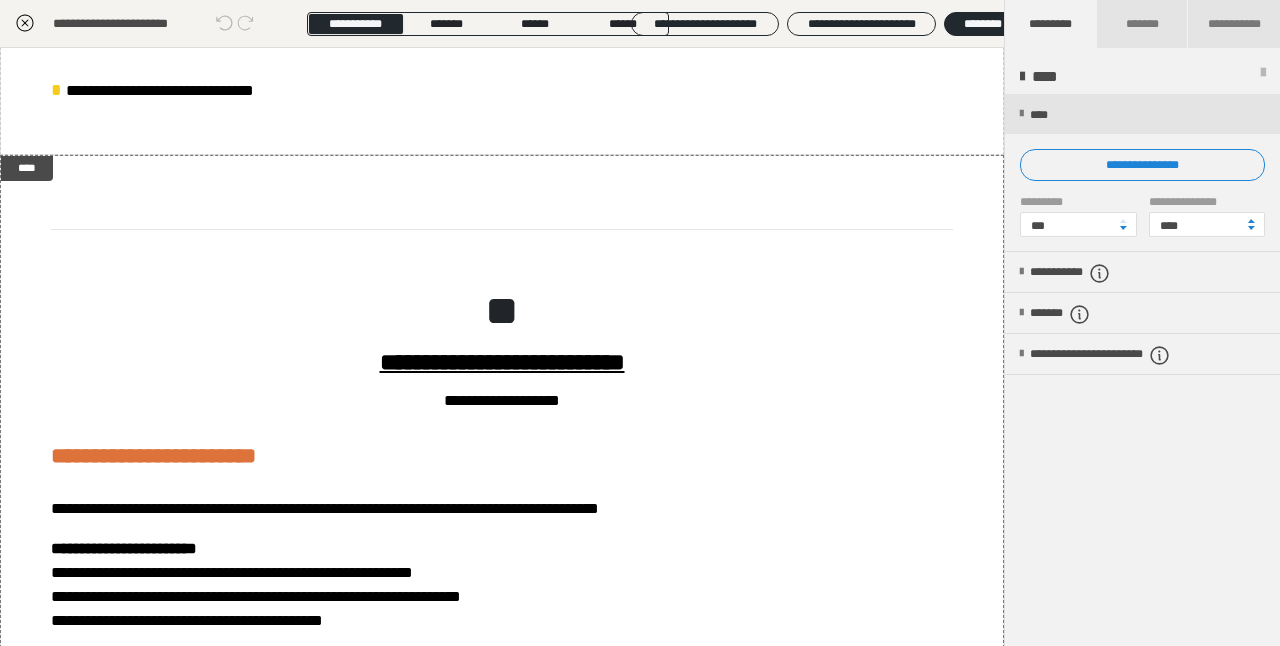 scroll, scrollTop: 0, scrollLeft: 0, axis: both 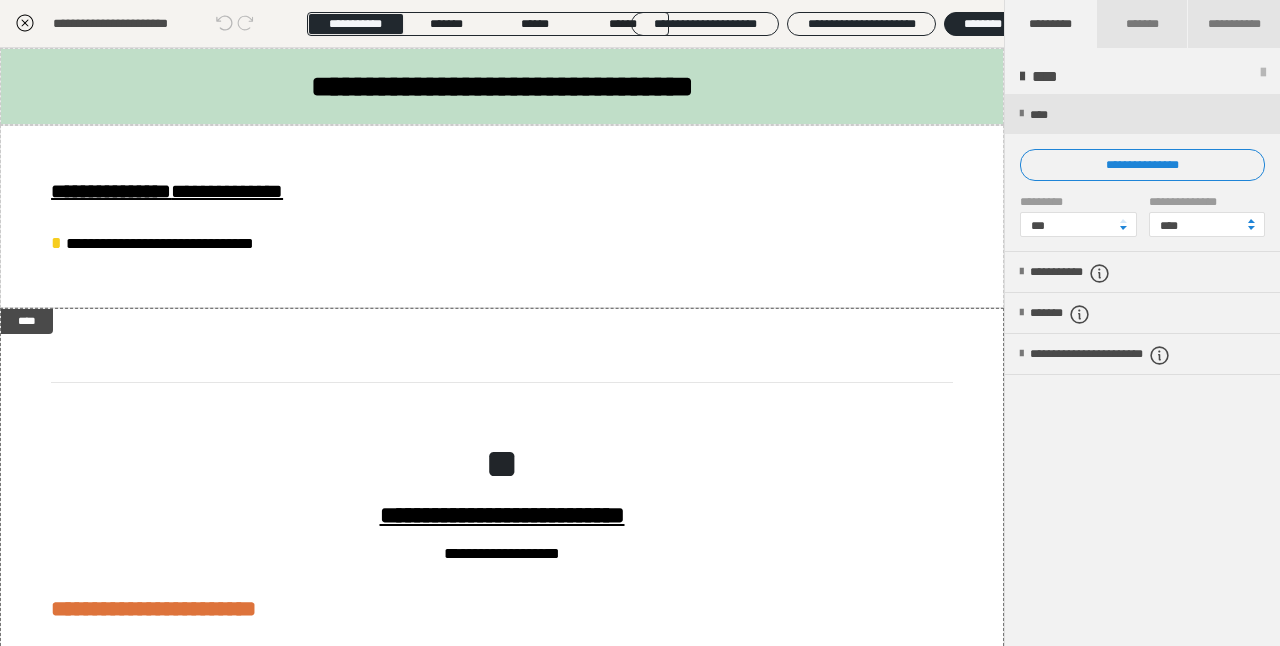click 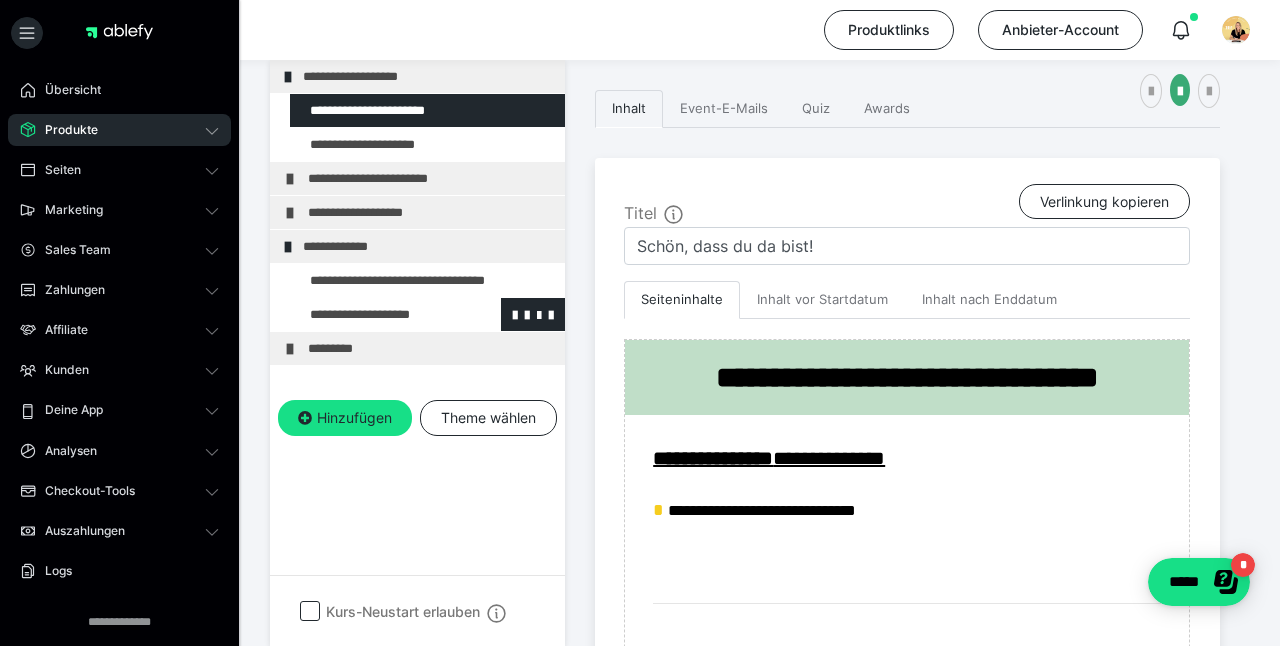 click at bounding box center (375, 314) 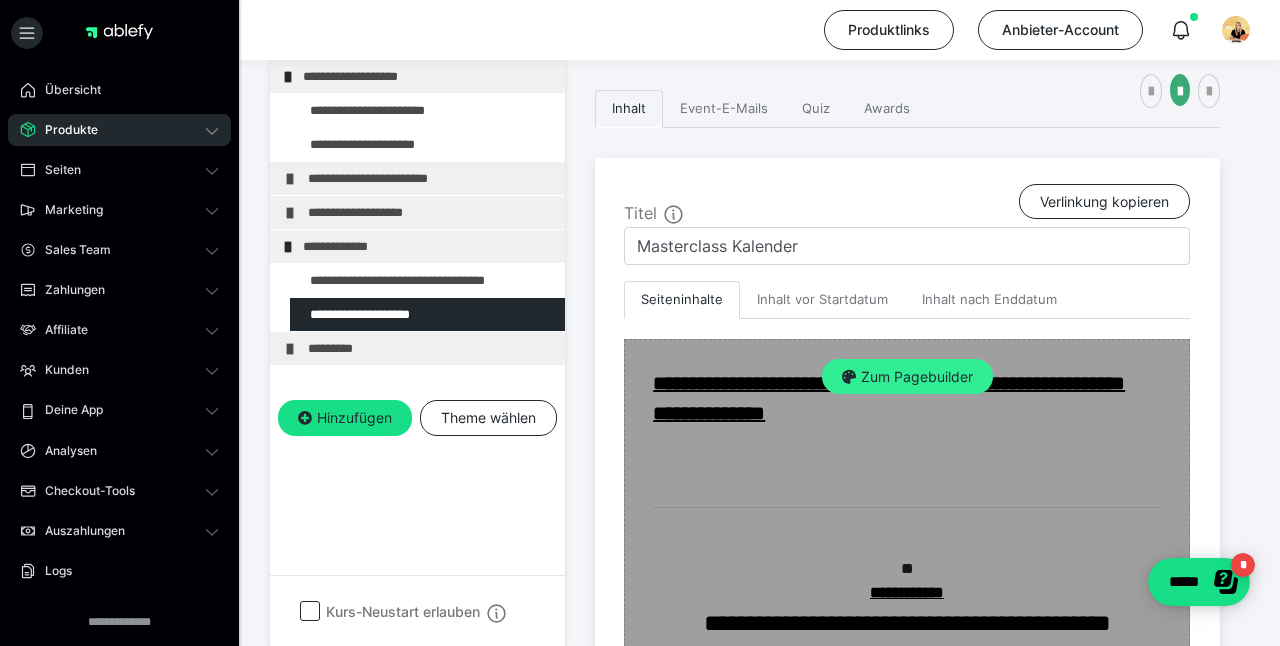 click on "Zum Pagebuilder" at bounding box center (907, 377) 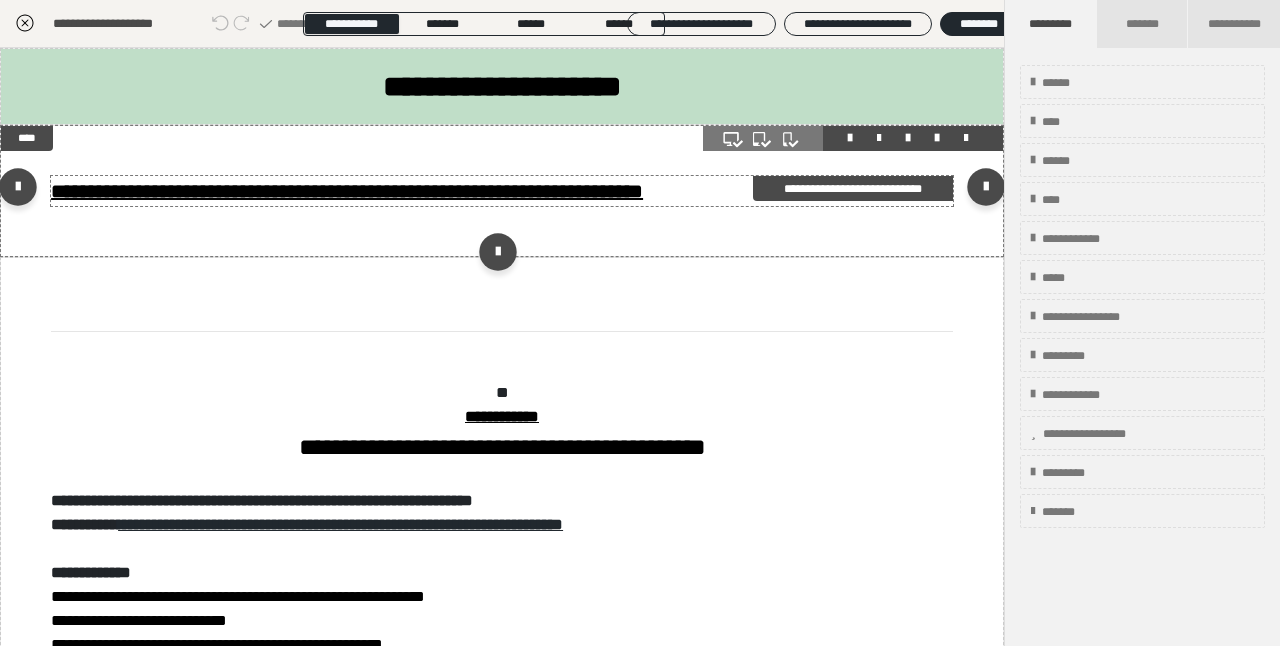 click on "**********" at bounding box center (347, 191) 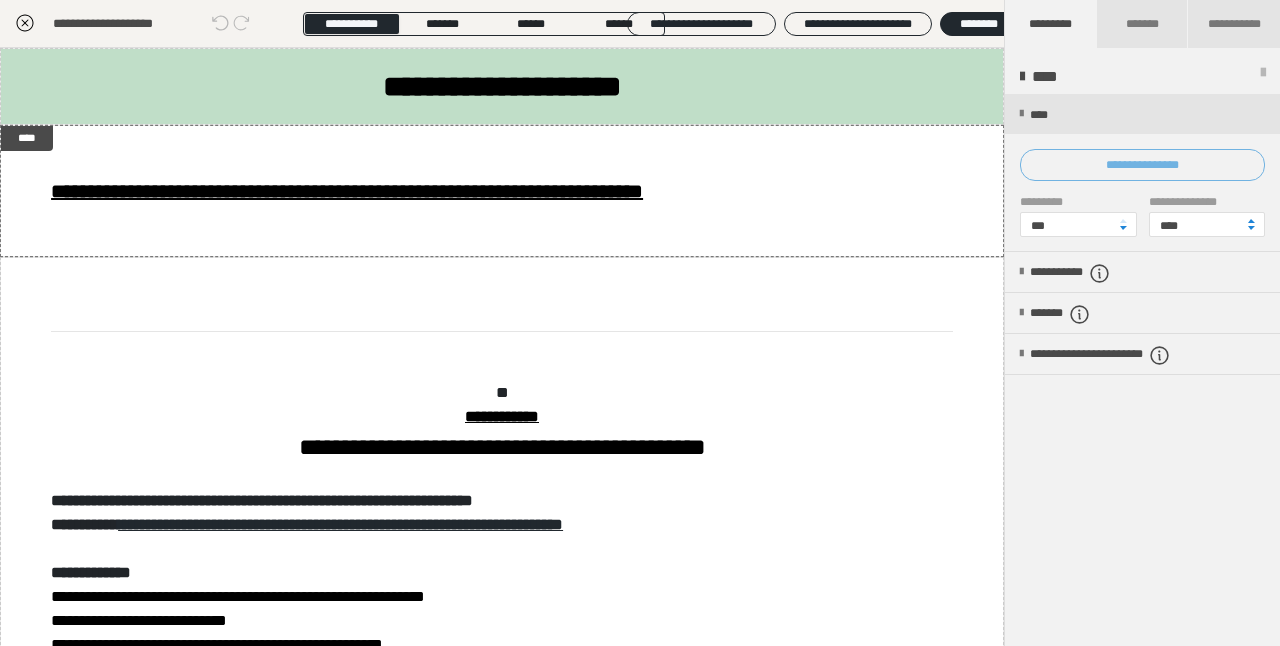 click on "**********" at bounding box center [1142, 165] 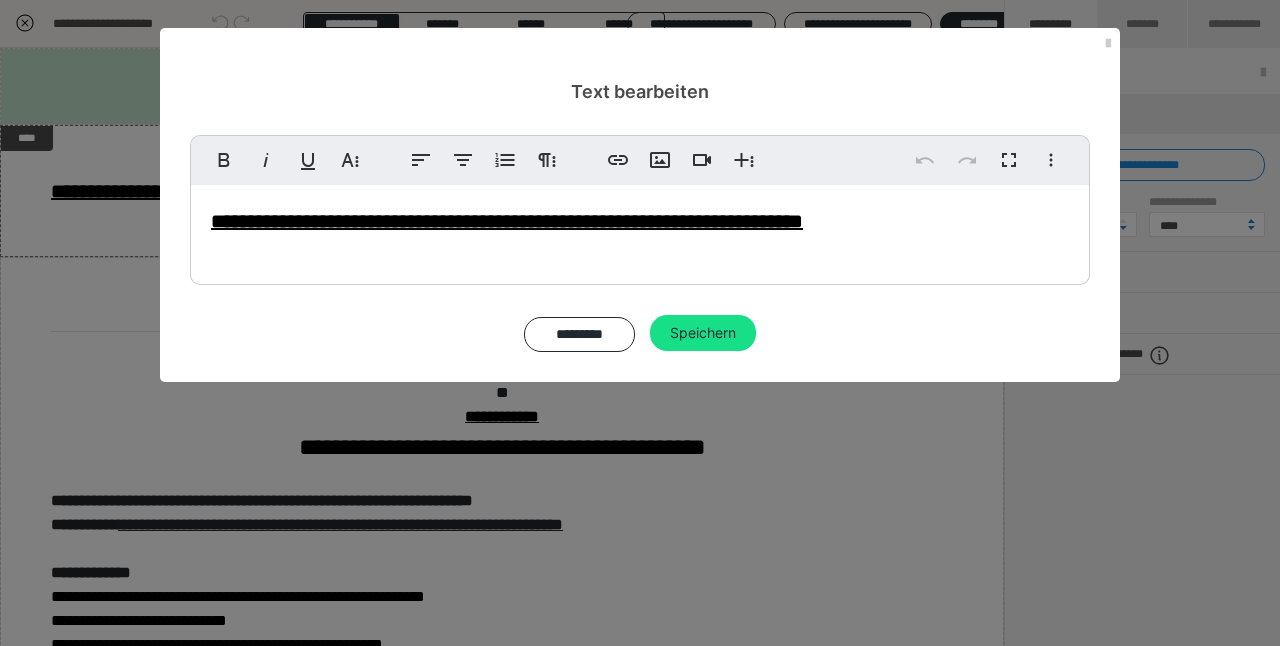 click on "**********" at bounding box center [507, 221] 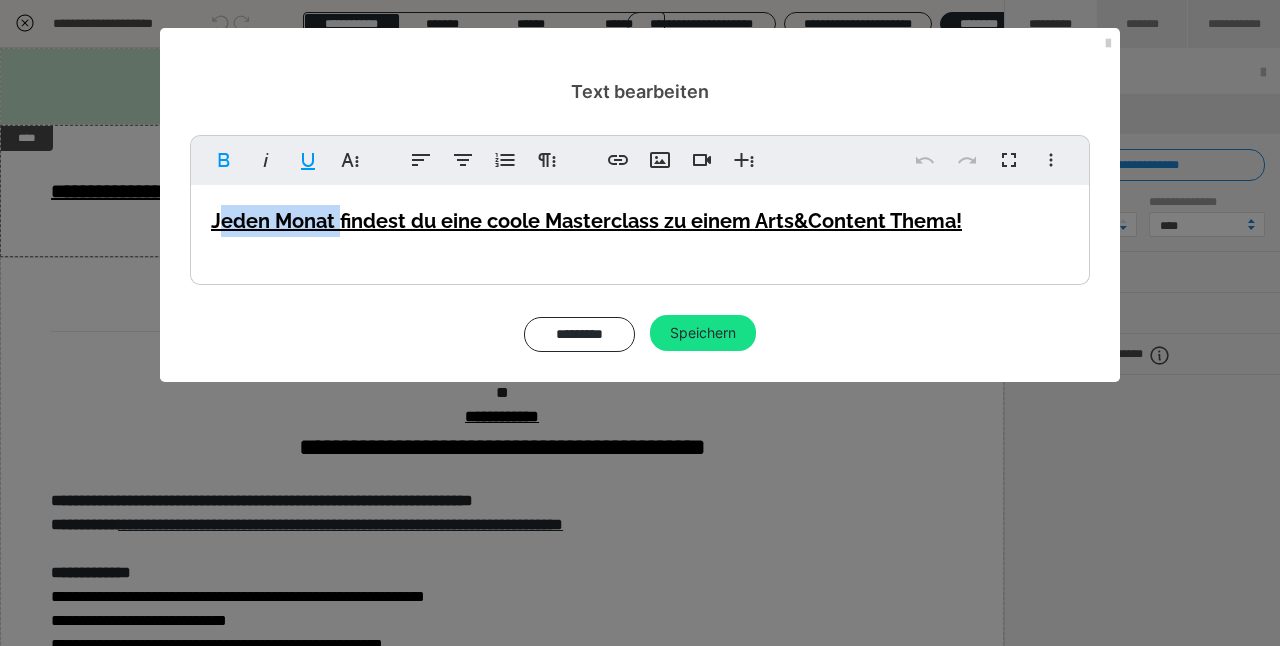 drag, startPoint x: 338, startPoint y: 220, endPoint x: 219, endPoint y: 223, distance: 119.03781 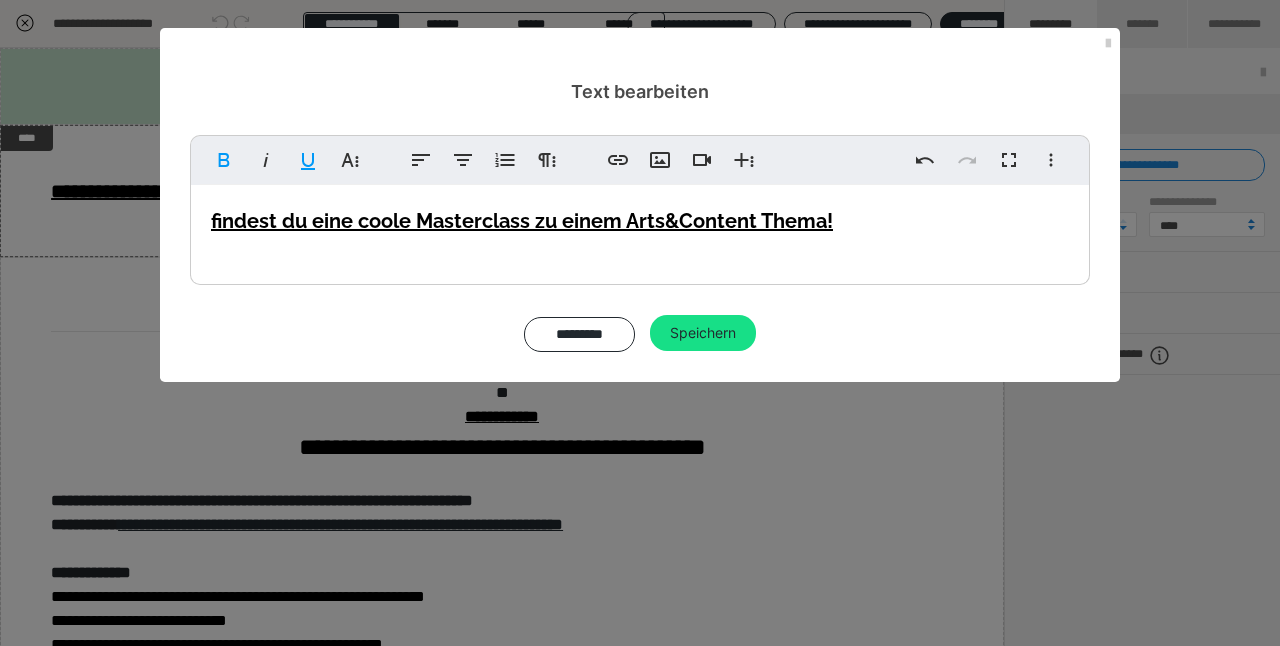 type 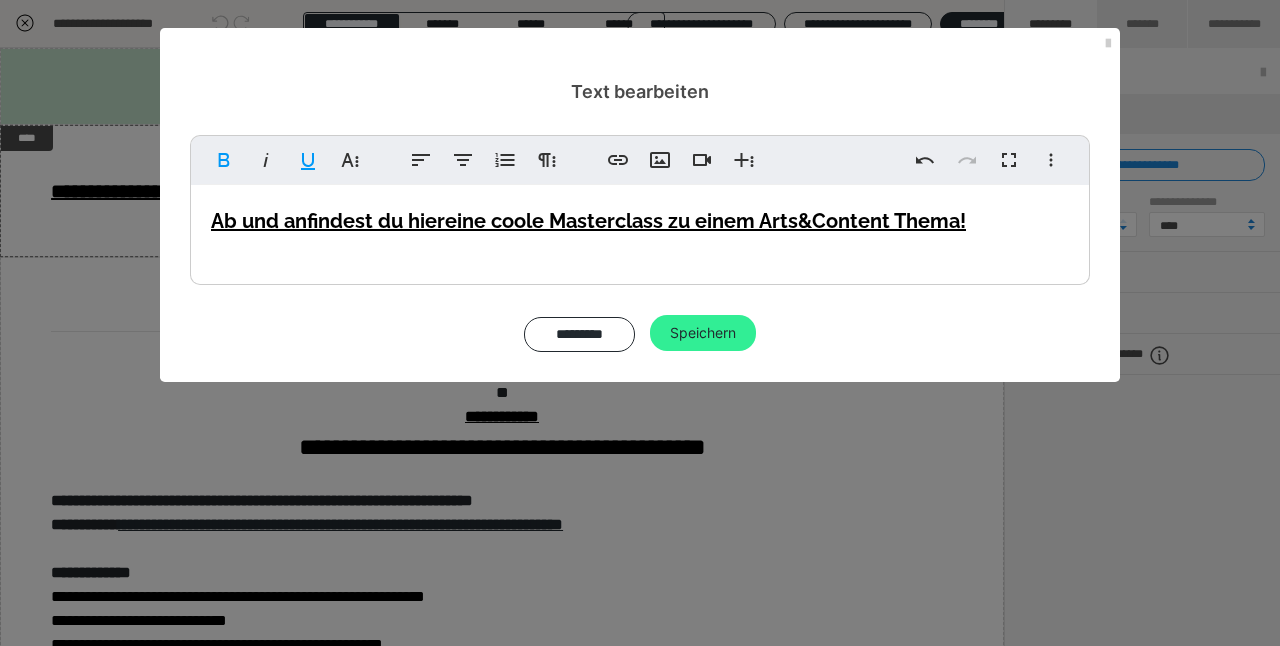 click on "Speichern" at bounding box center (703, 333) 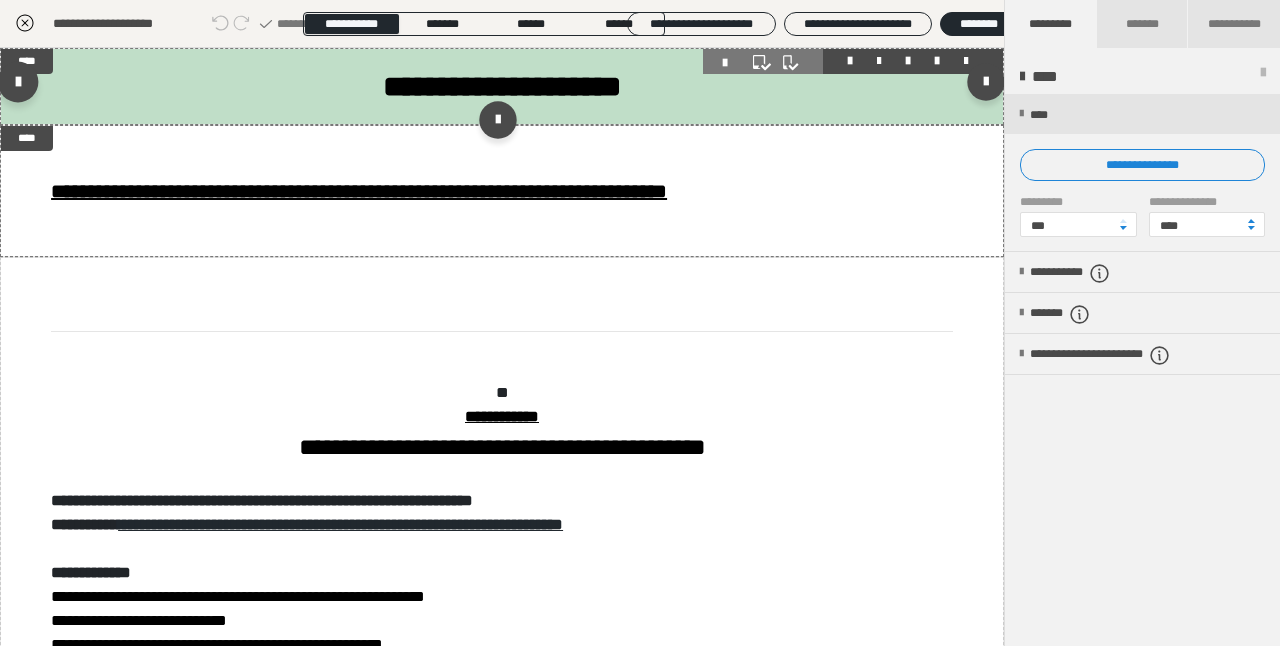 scroll, scrollTop: 0, scrollLeft: 0, axis: both 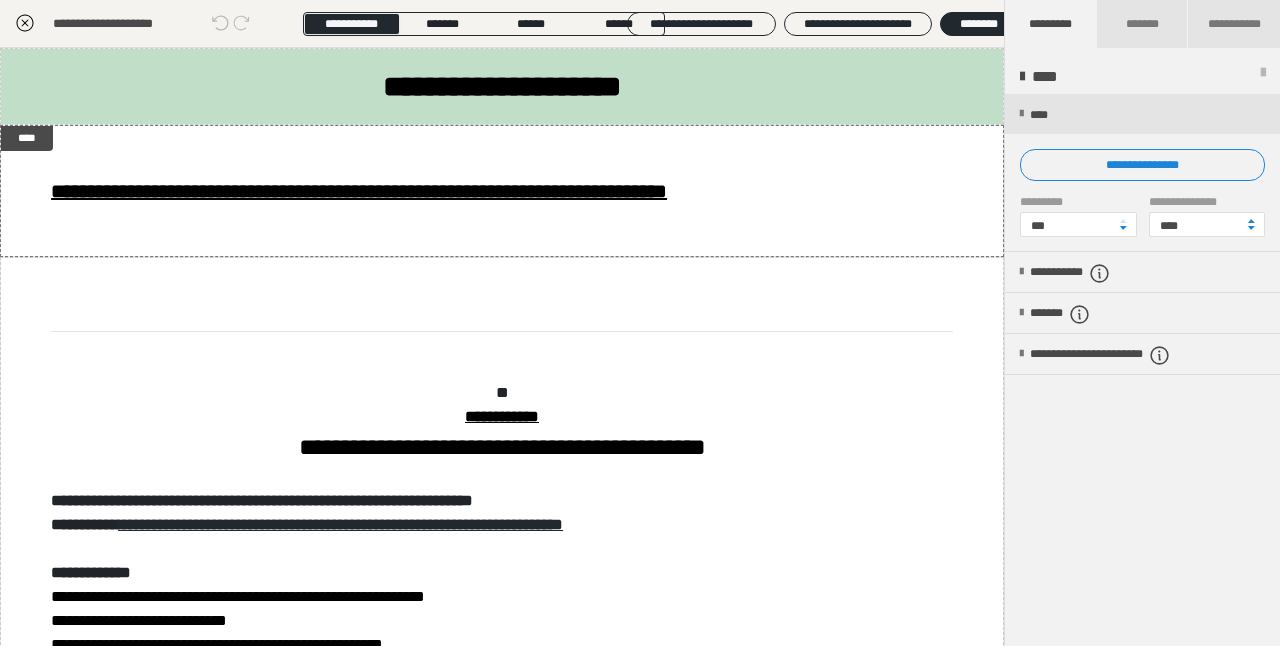 click 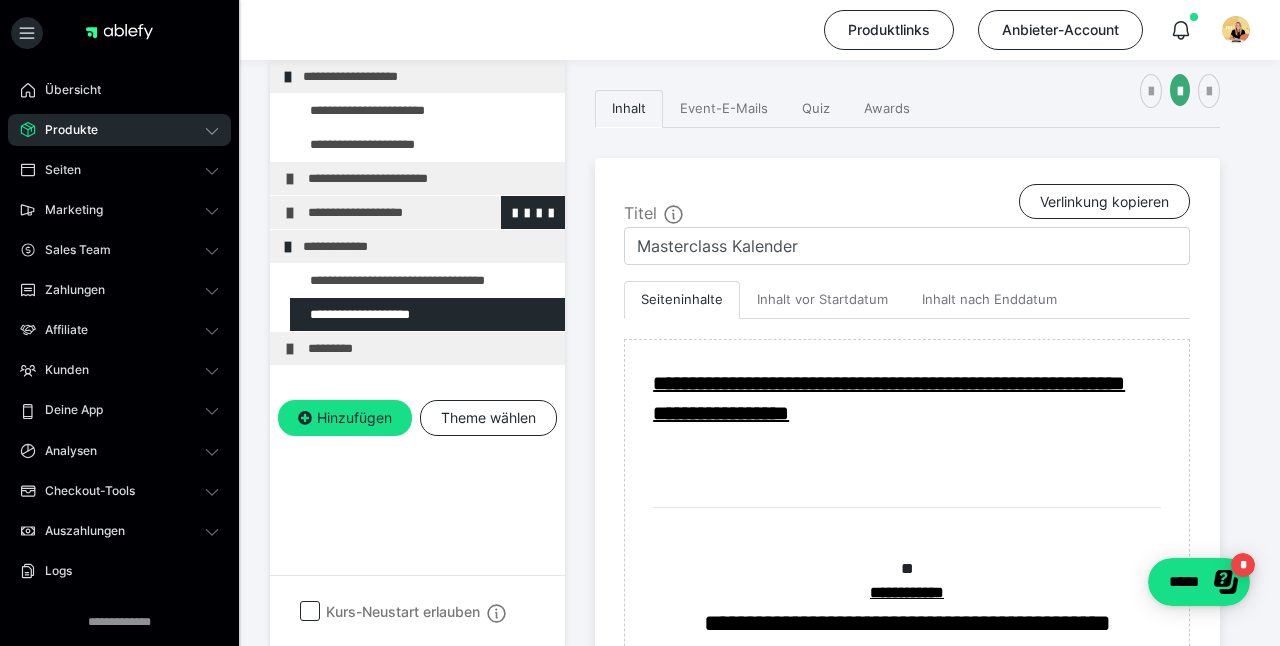 click at bounding box center (290, 213) 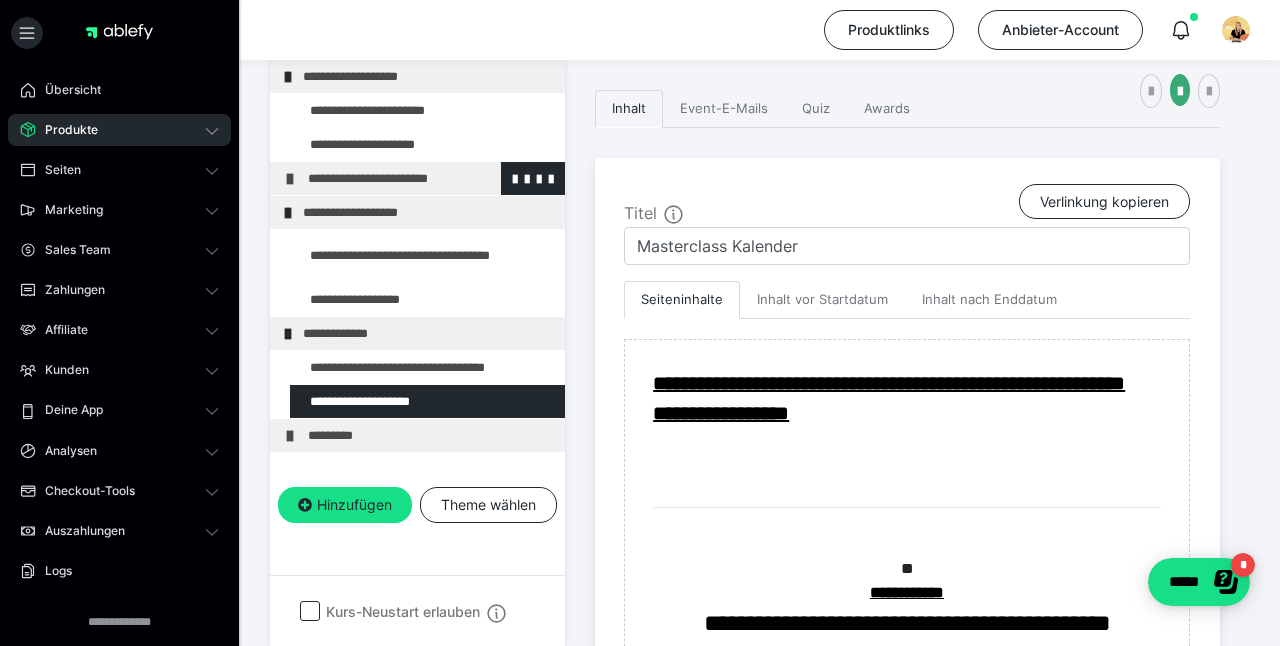 click at bounding box center [290, 179] 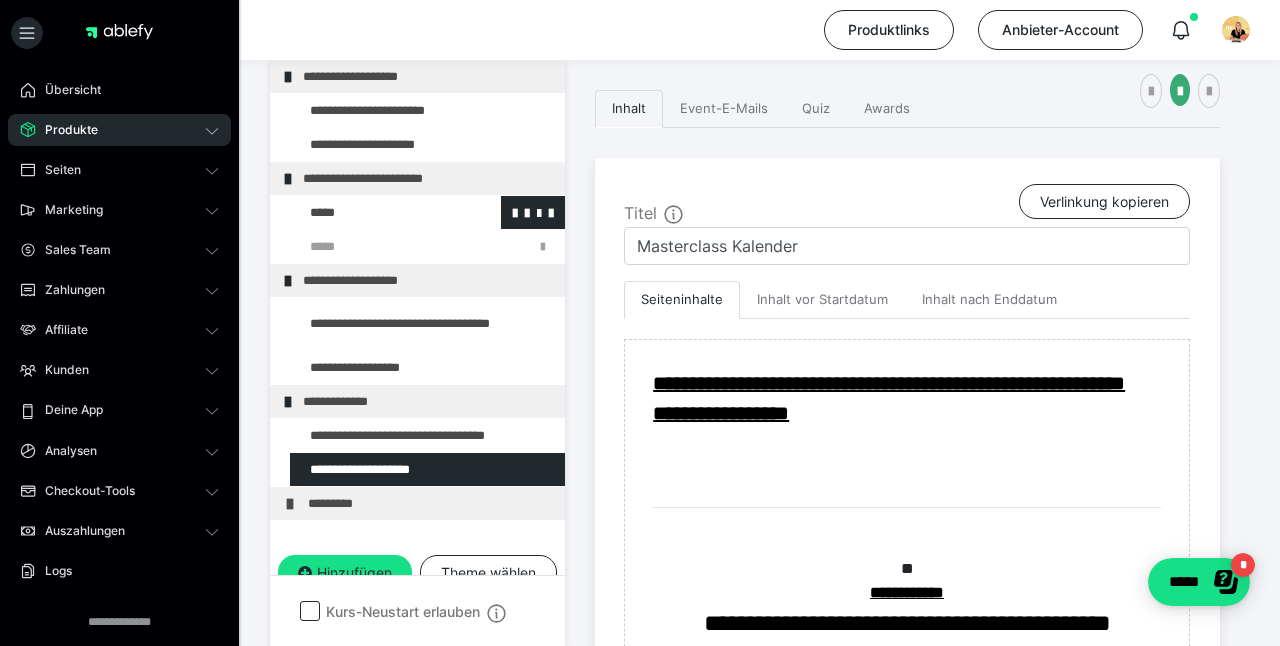 click at bounding box center [375, 212] 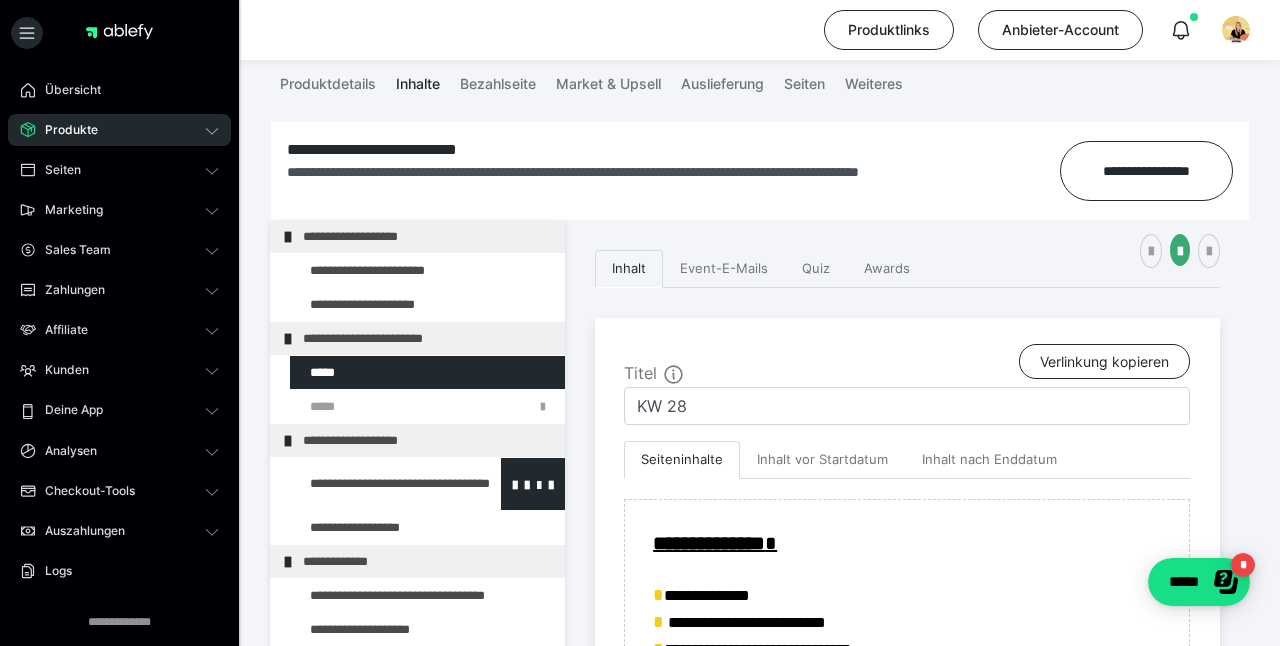 scroll, scrollTop: 277, scrollLeft: 0, axis: vertical 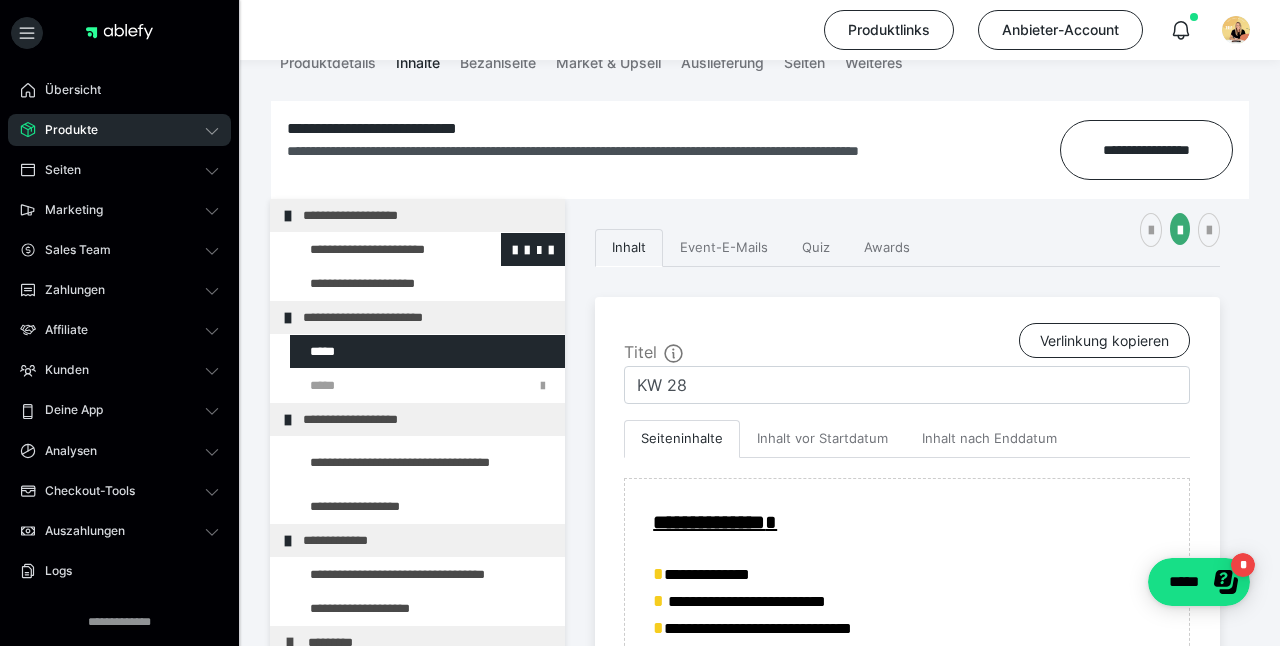 click at bounding box center (375, 249) 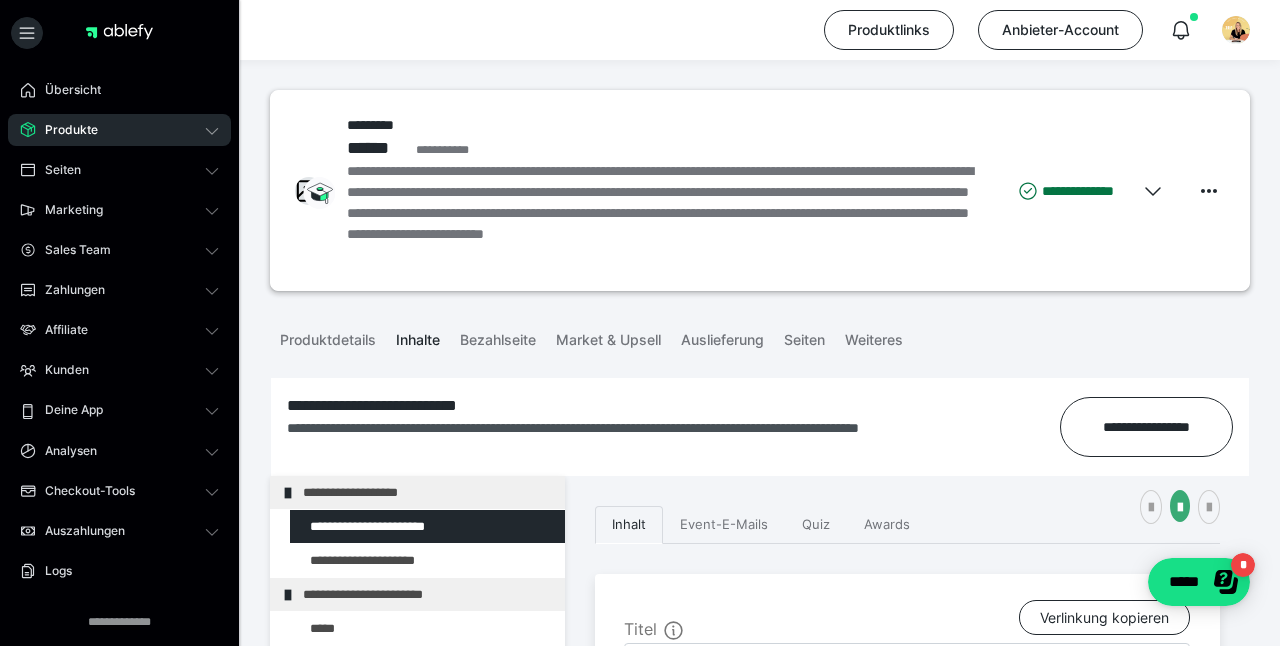 scroll, scrollTop: 0, scrollLeft: 0, axis: both 